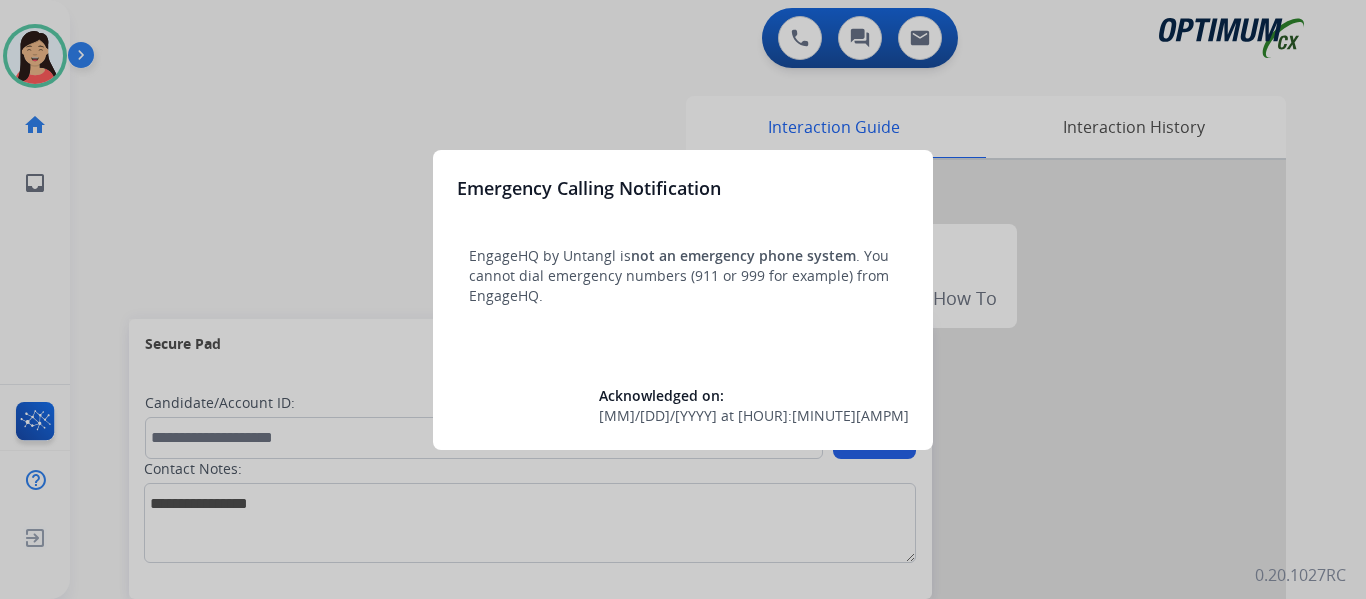 scroll, scrollTop: 0, scrollLeft: 0, axis: both 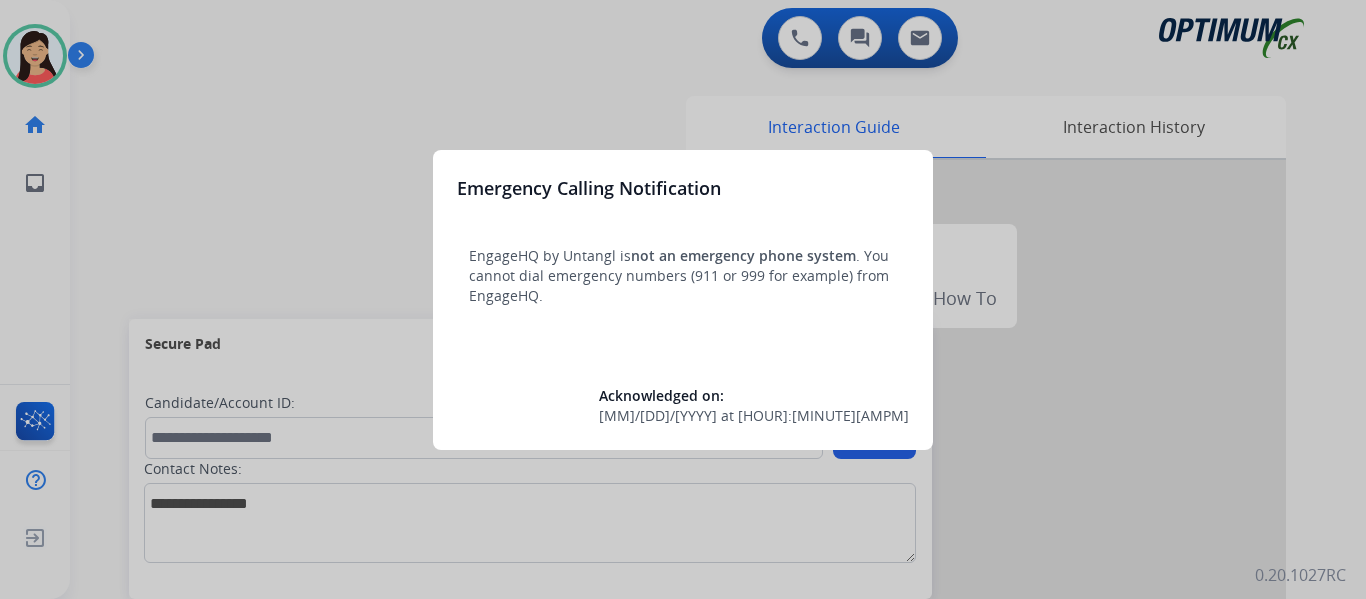 click at bounding box center (683, 299) 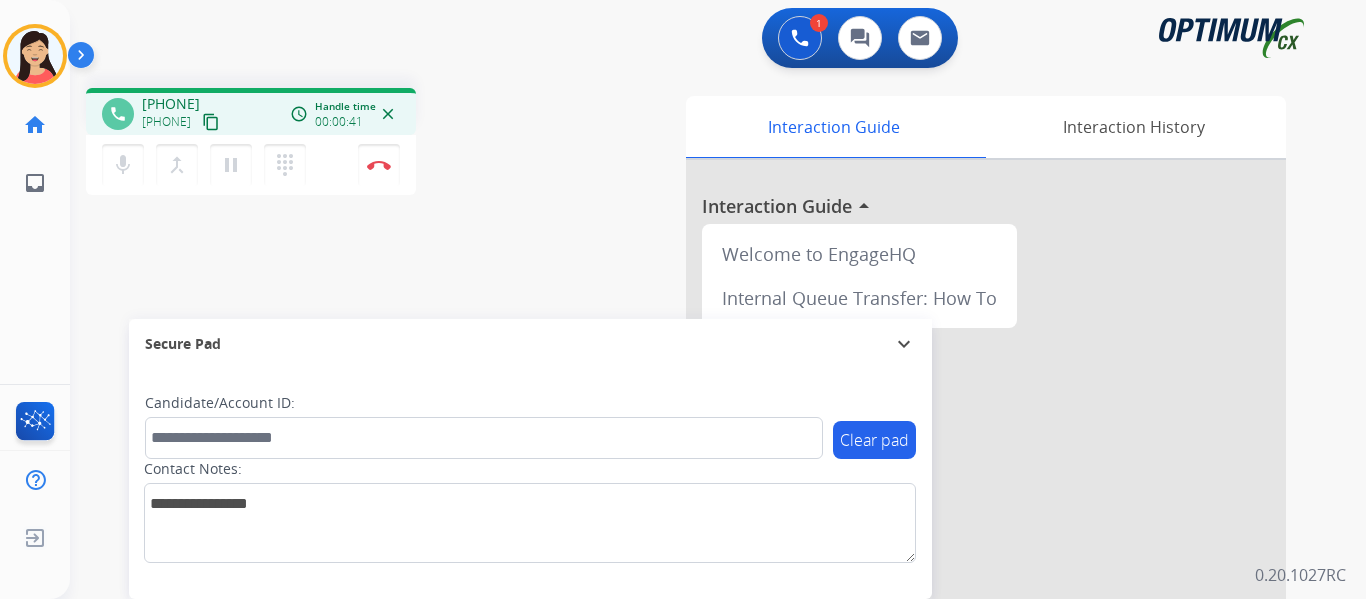 click on "content_copy" at bounding box center [211, 122] 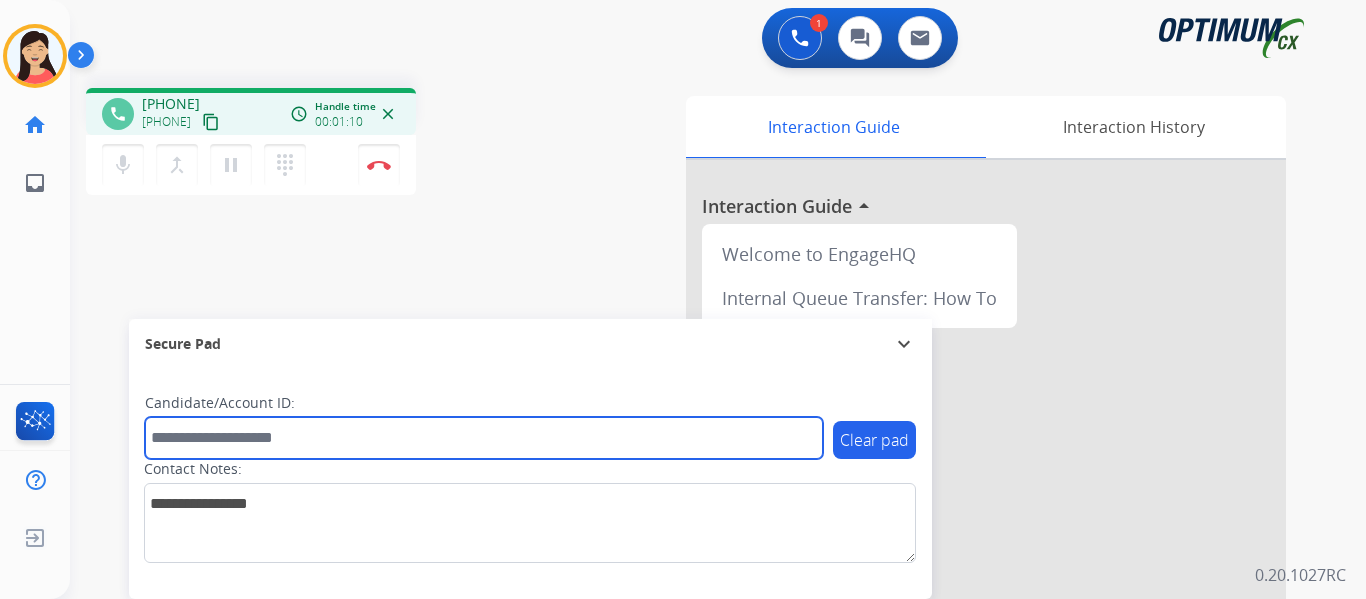 drag, startPoint x: 232, startPoint y: 442, endPoint x: 288, endPoint y: 456, distance: 57.72348 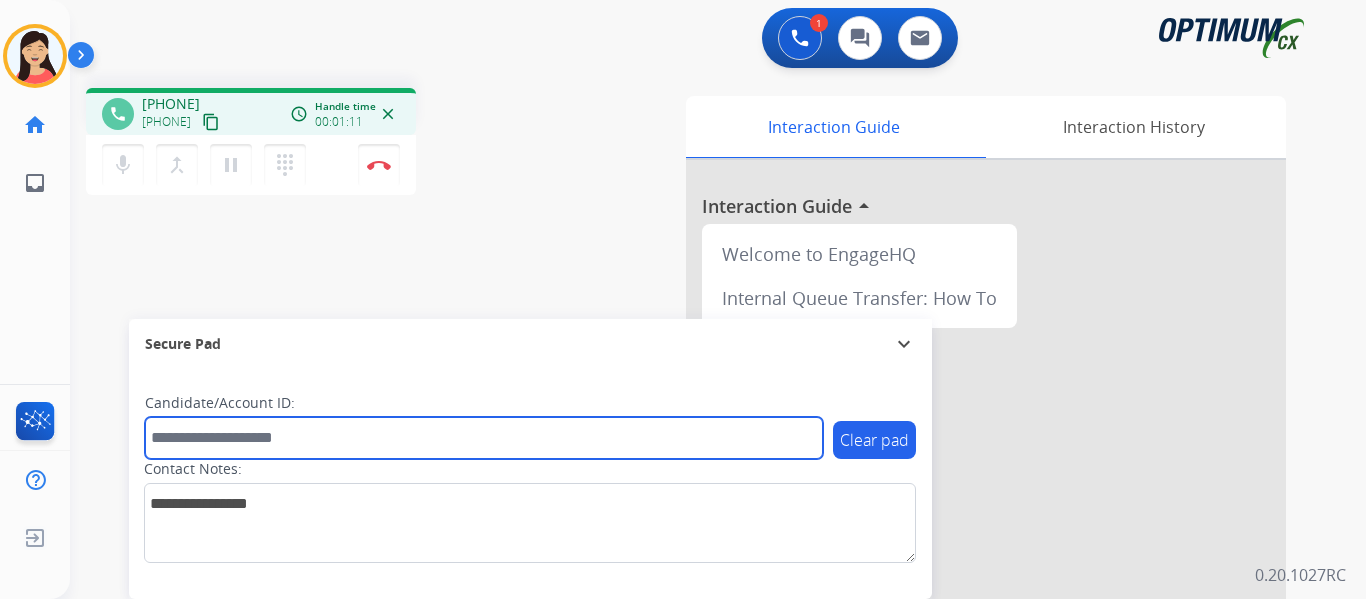 paste on "*******" 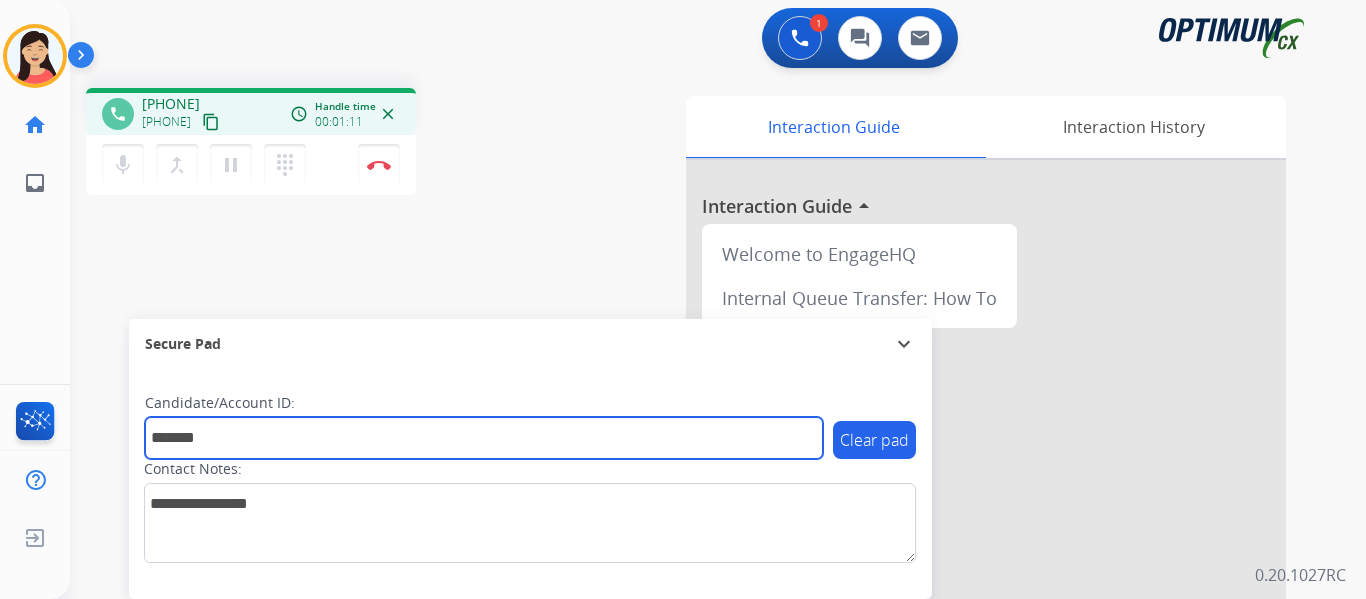 type on "*******" 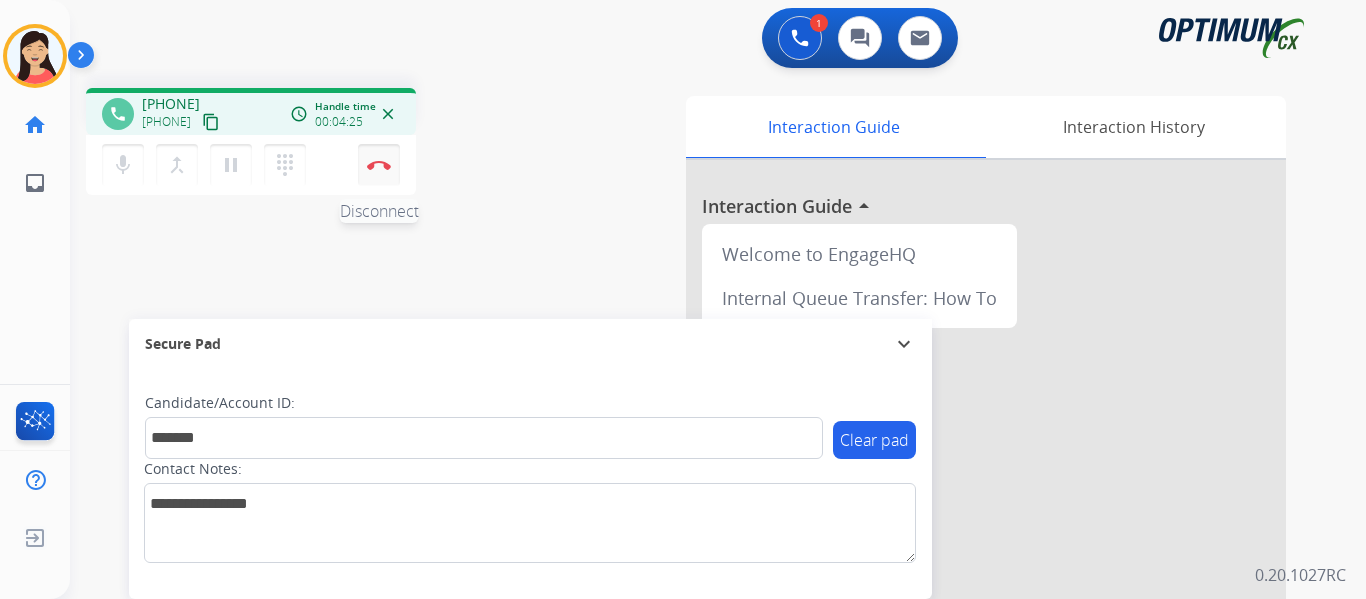 click on "Disconnect" at bounding box center (379, 165) 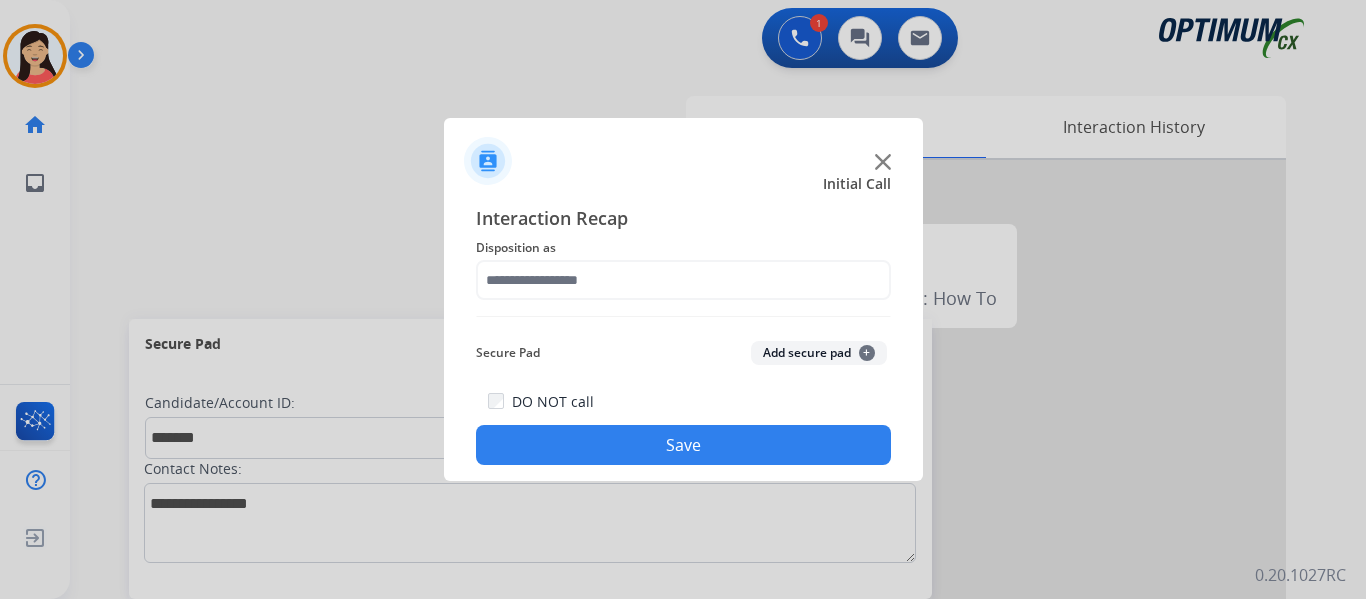 click on "Add secure pad  +" 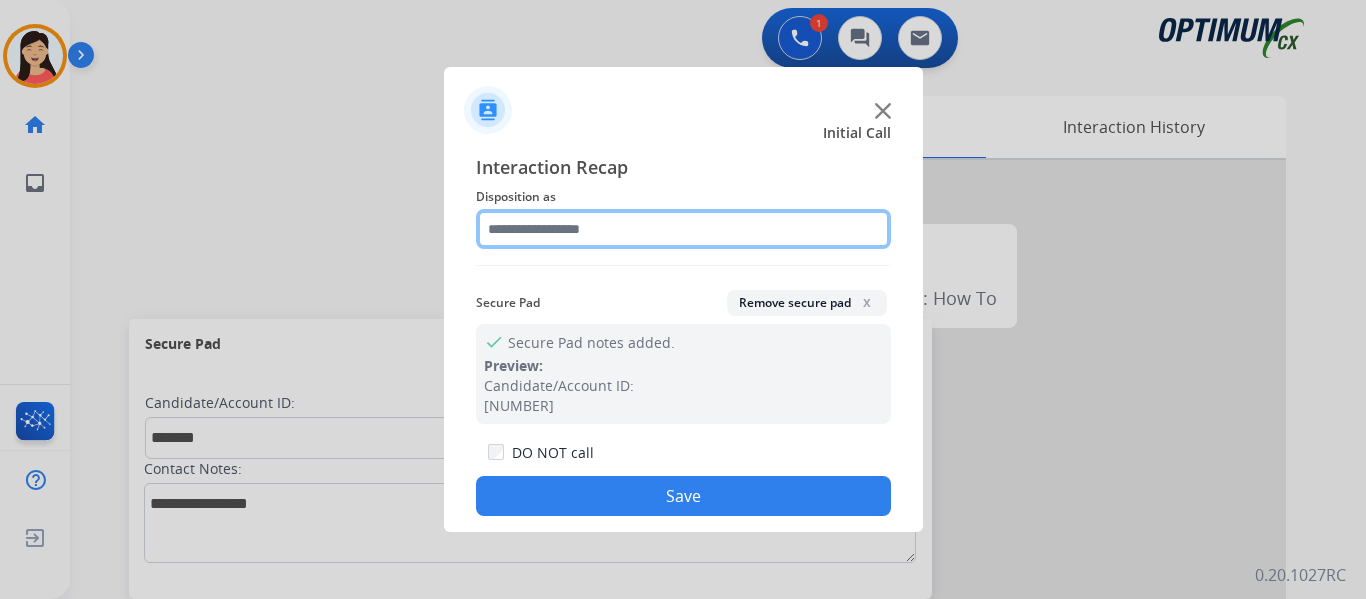 click 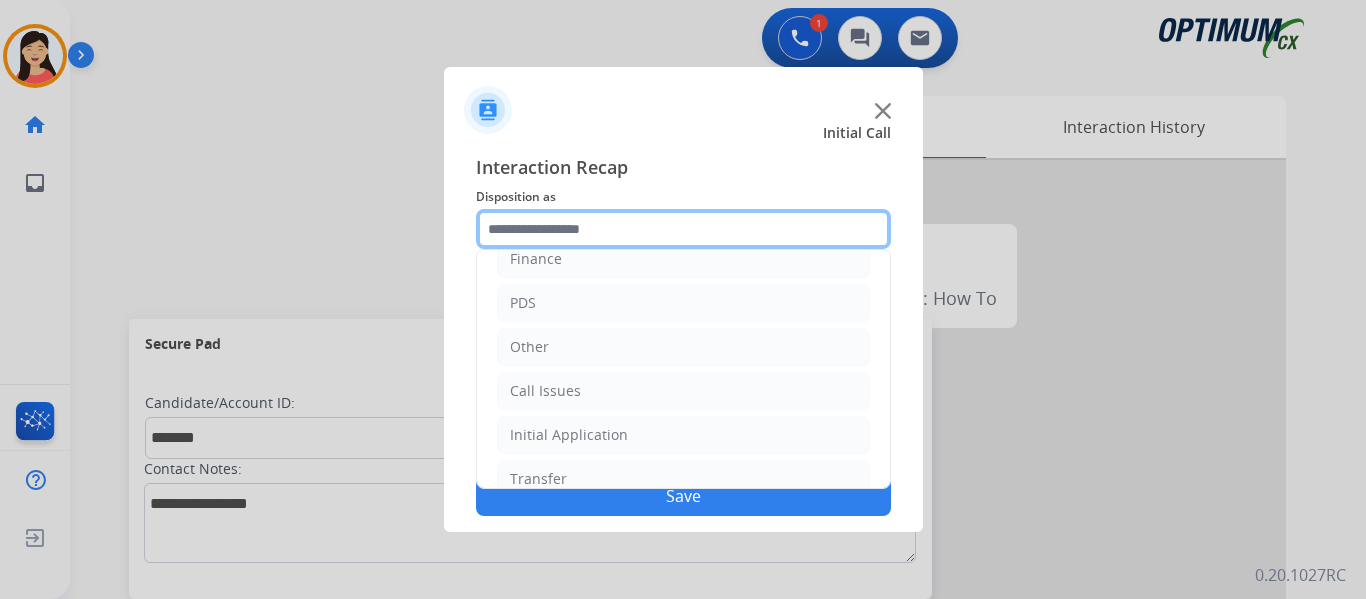 scroll, scrollTop: 136, scrollLeft: 0, axis: vertical 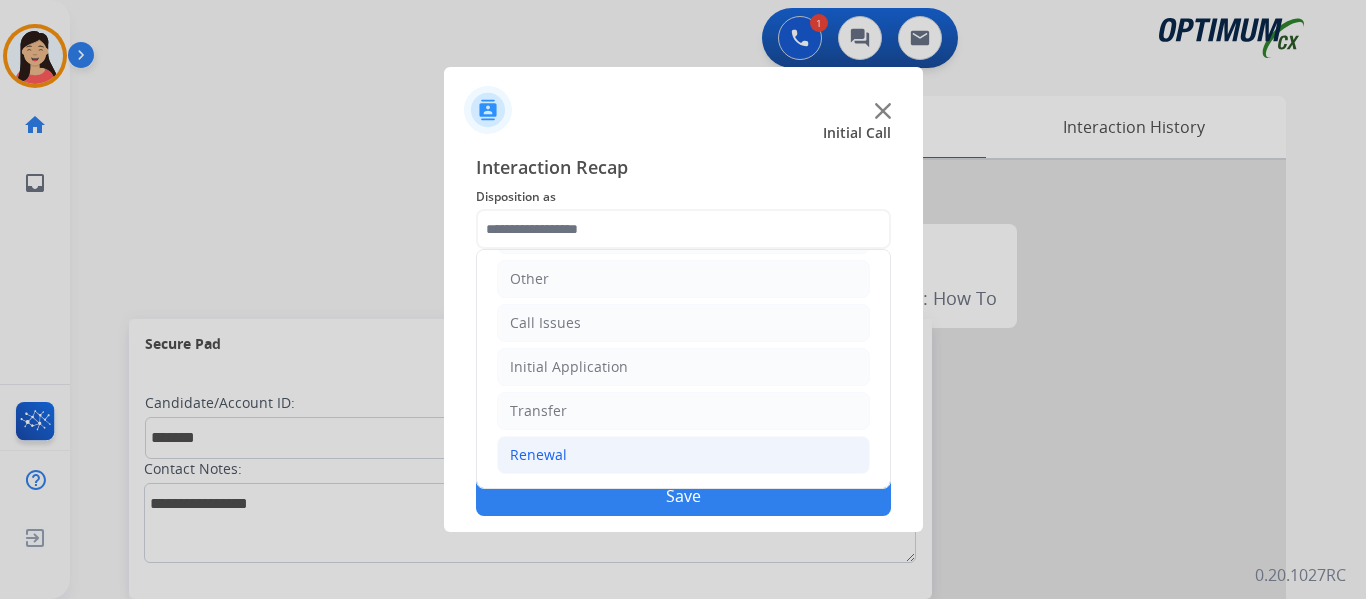 click on "Renewal" 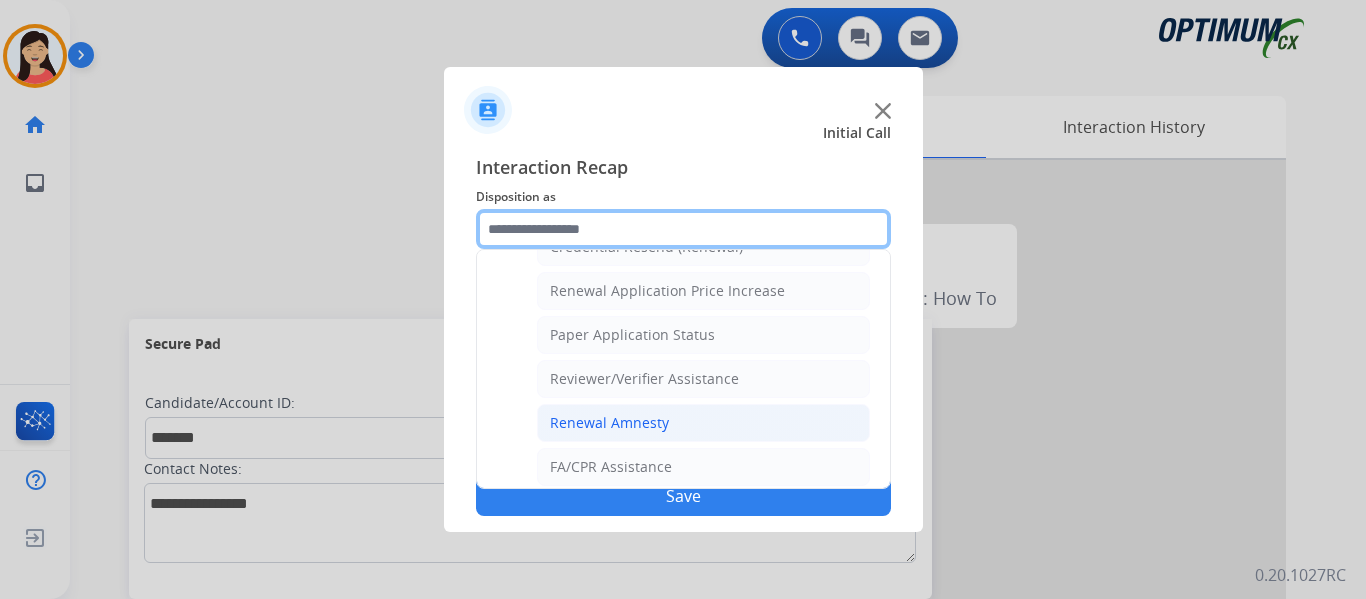 scroll, scrollTop: 572, scrollLeft: 0, axis: vertical 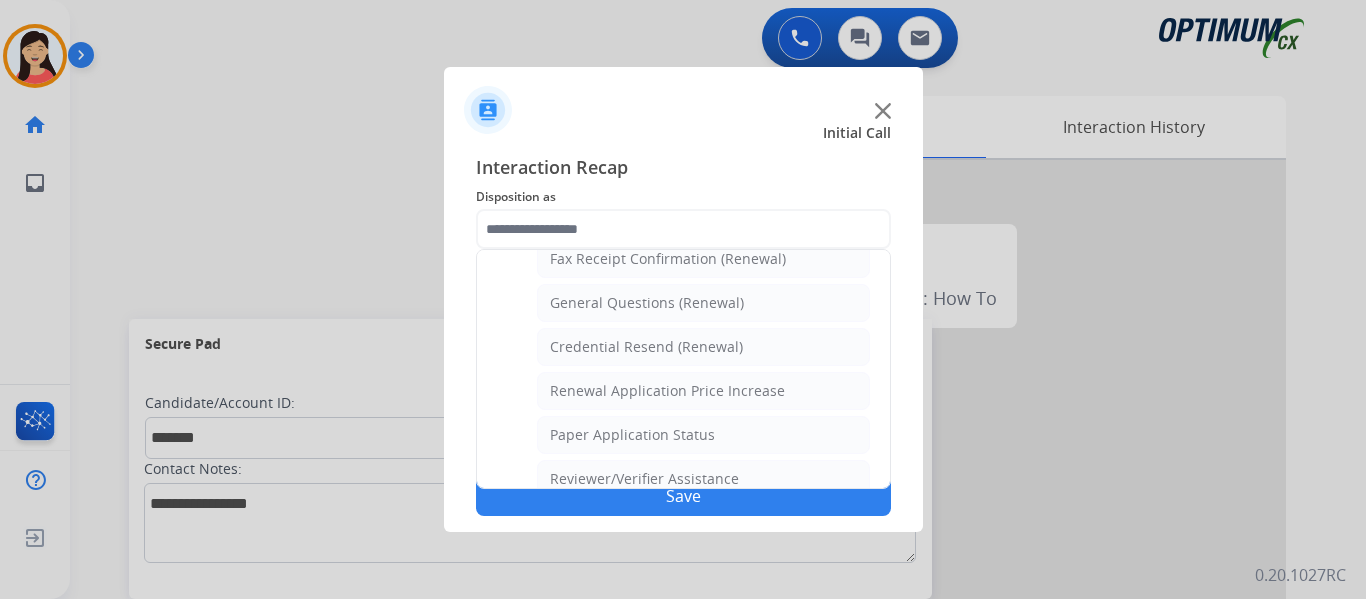 drag, startPoint x: 648, startPoint y: 306, endPoint x: 669, endPoint y: 349, distance: 47.853943 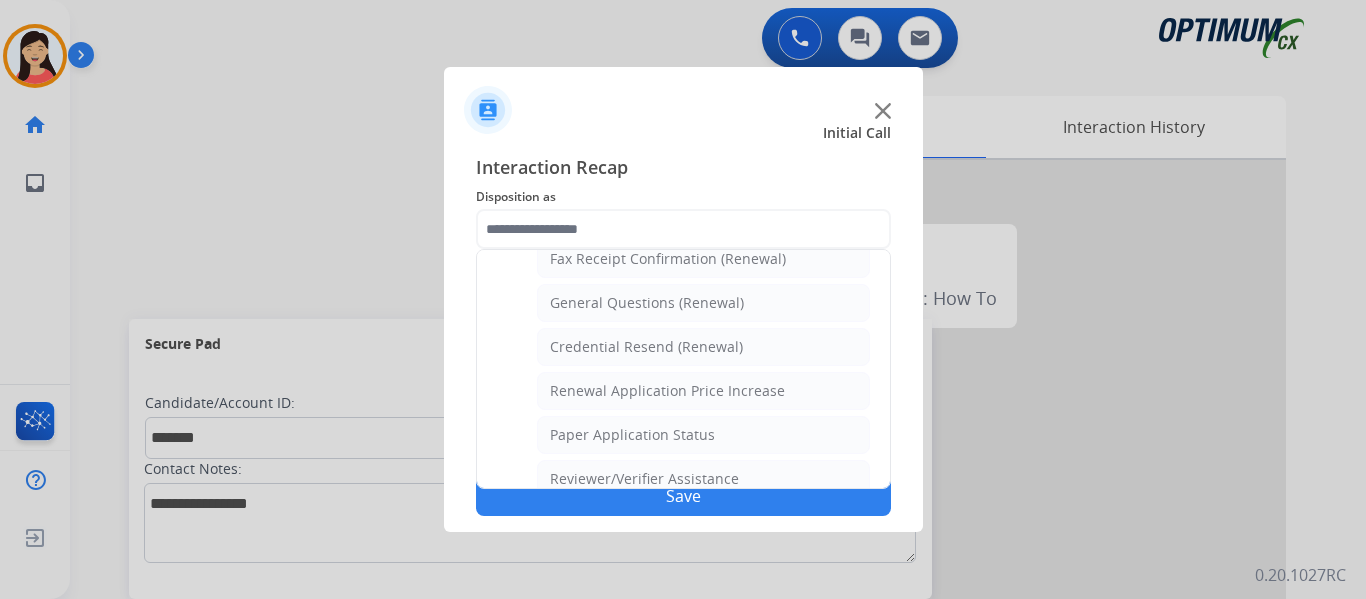 click on "General Questions (Renewal)" 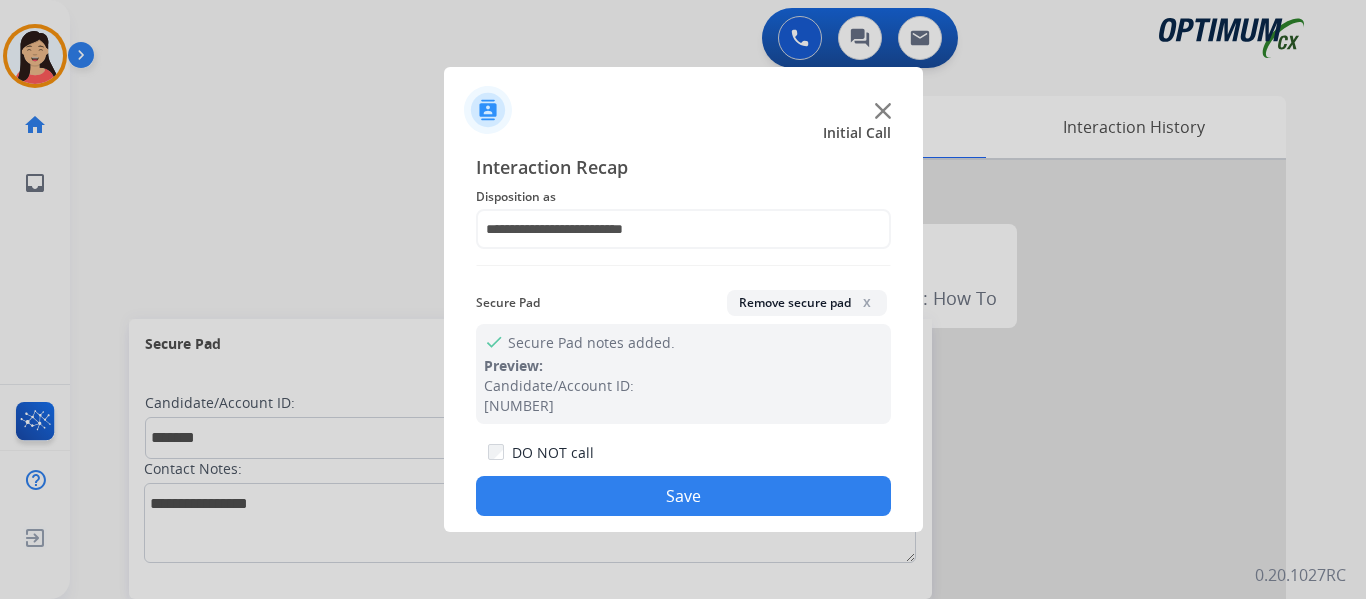 click on "Save" 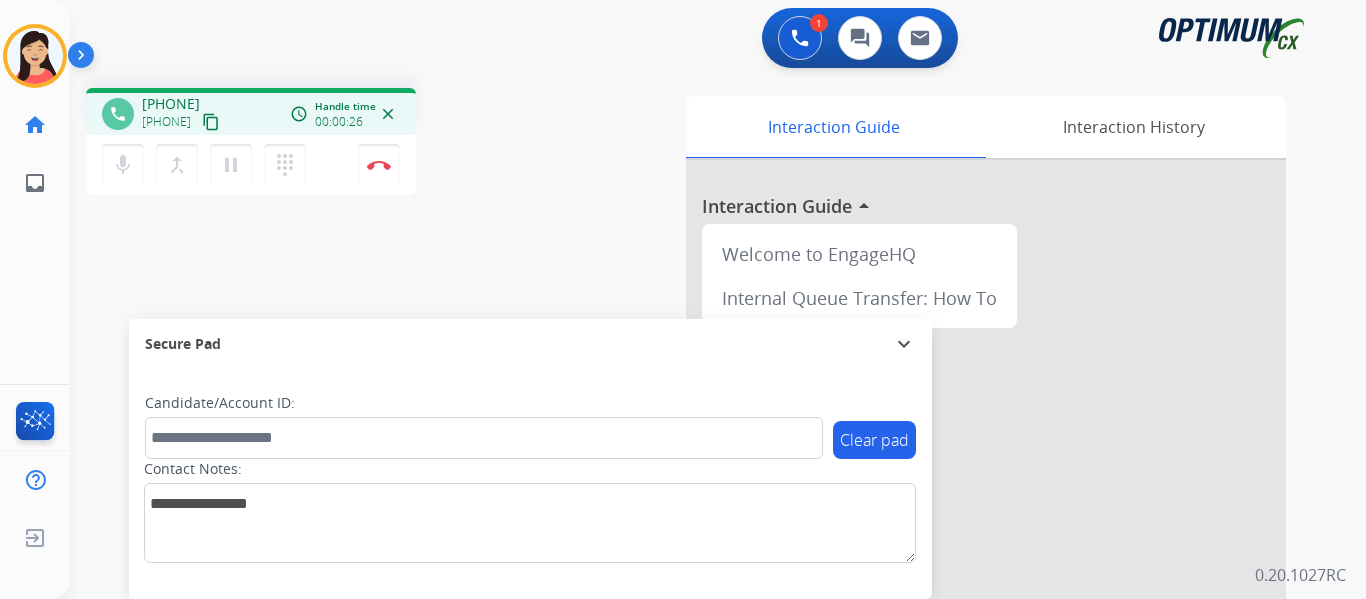 click on "content_copy" at bounding box center [211, 122] 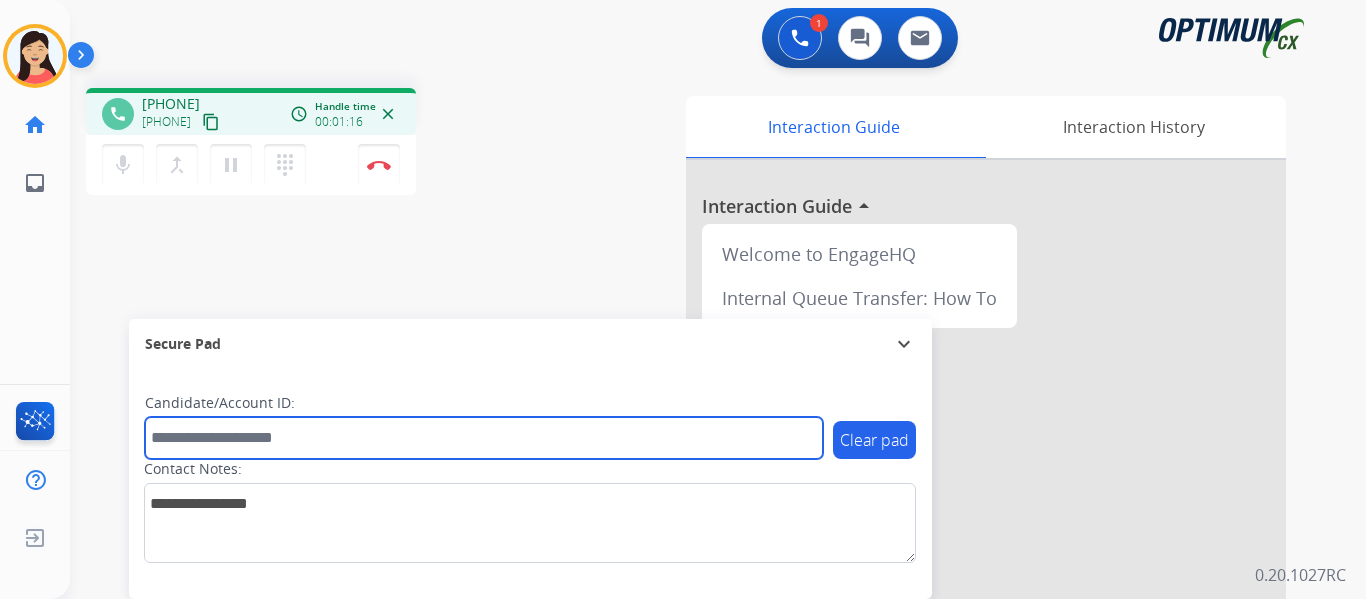 drag, startPoint x: 274, startPoint y: 440, endPoint x: 320, endPoint y: 452, distance: 47.539455 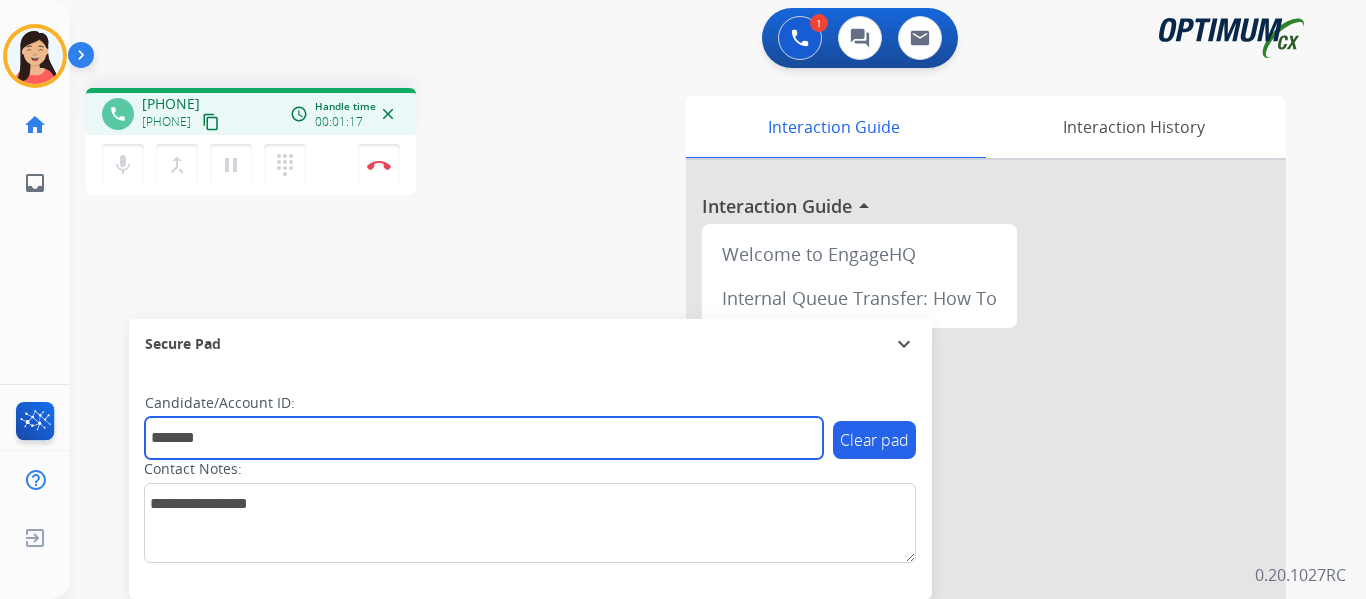 type on "*******" 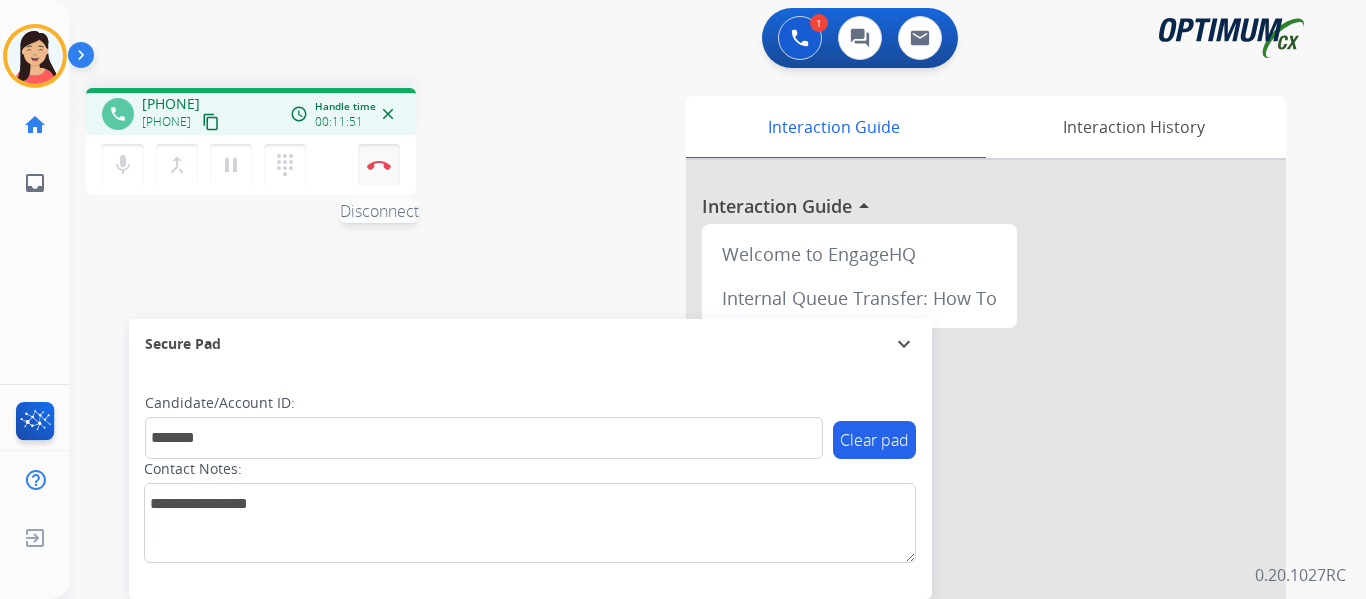 click at bounding box center (379, 165) 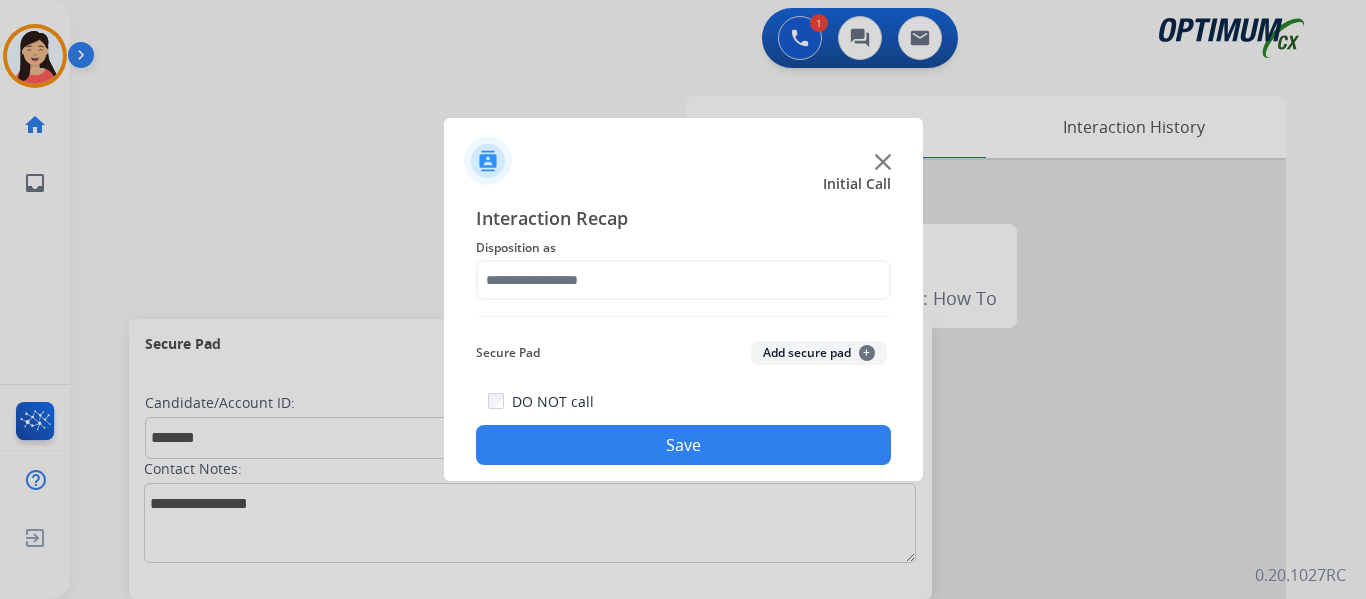 click on "Add secure pad  +" 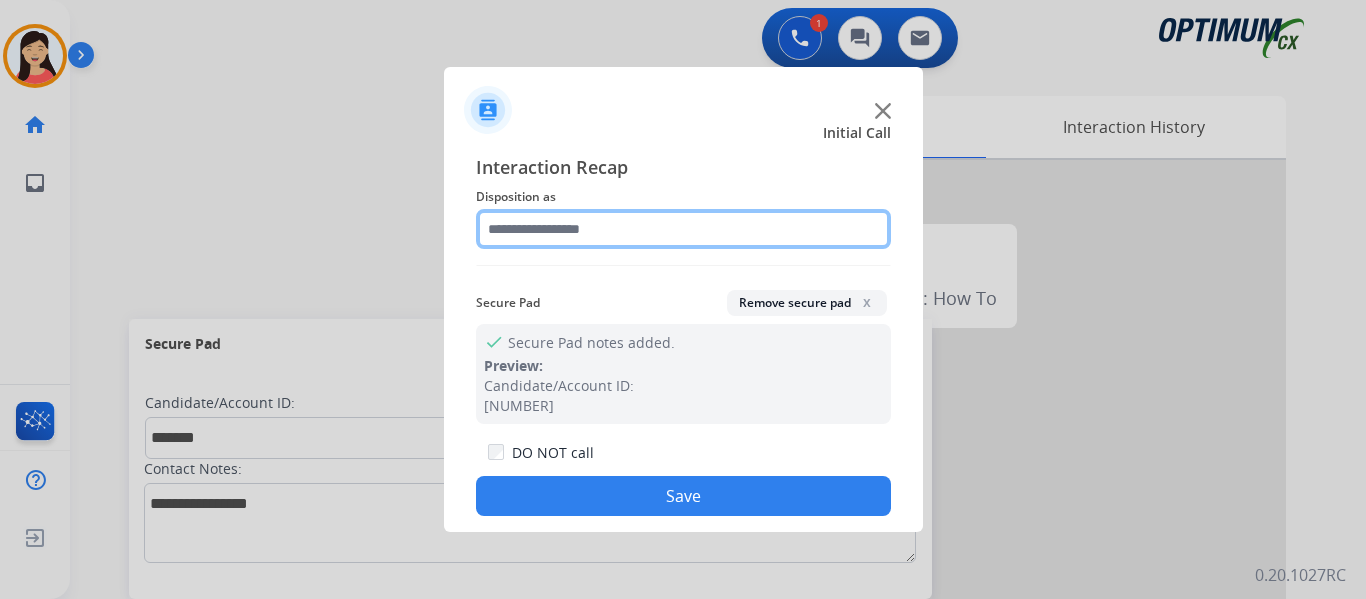 click 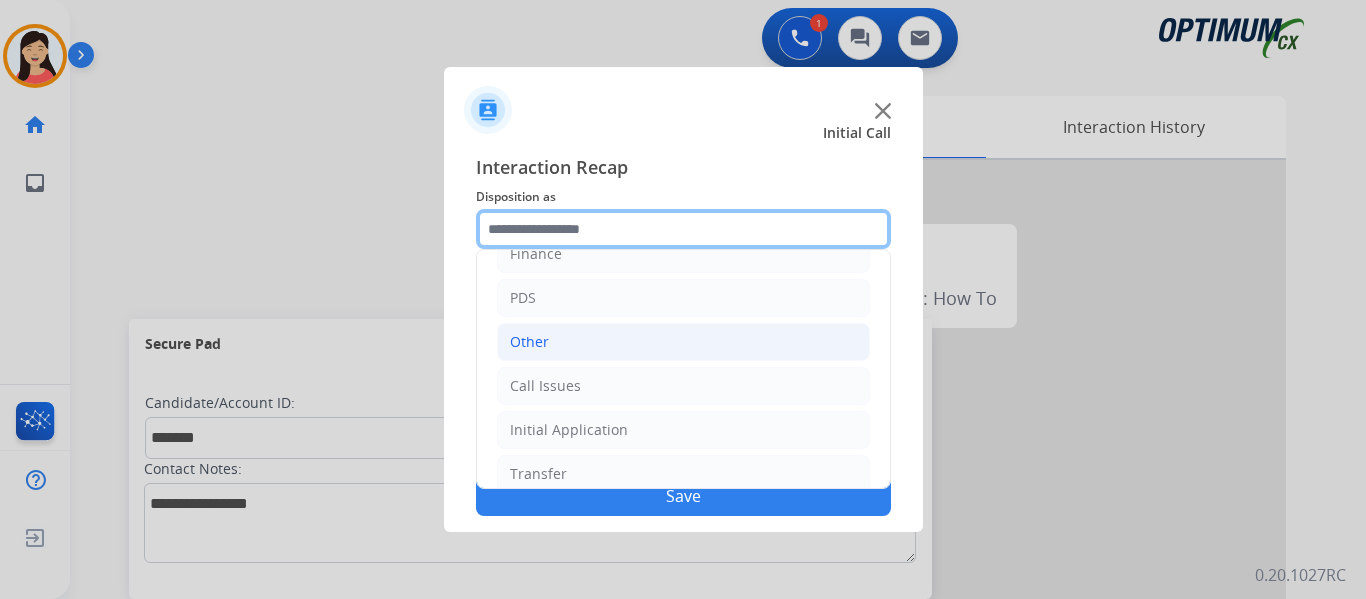 scroll, scrollTop: 136, scrollLeft: 0, axis: vertical 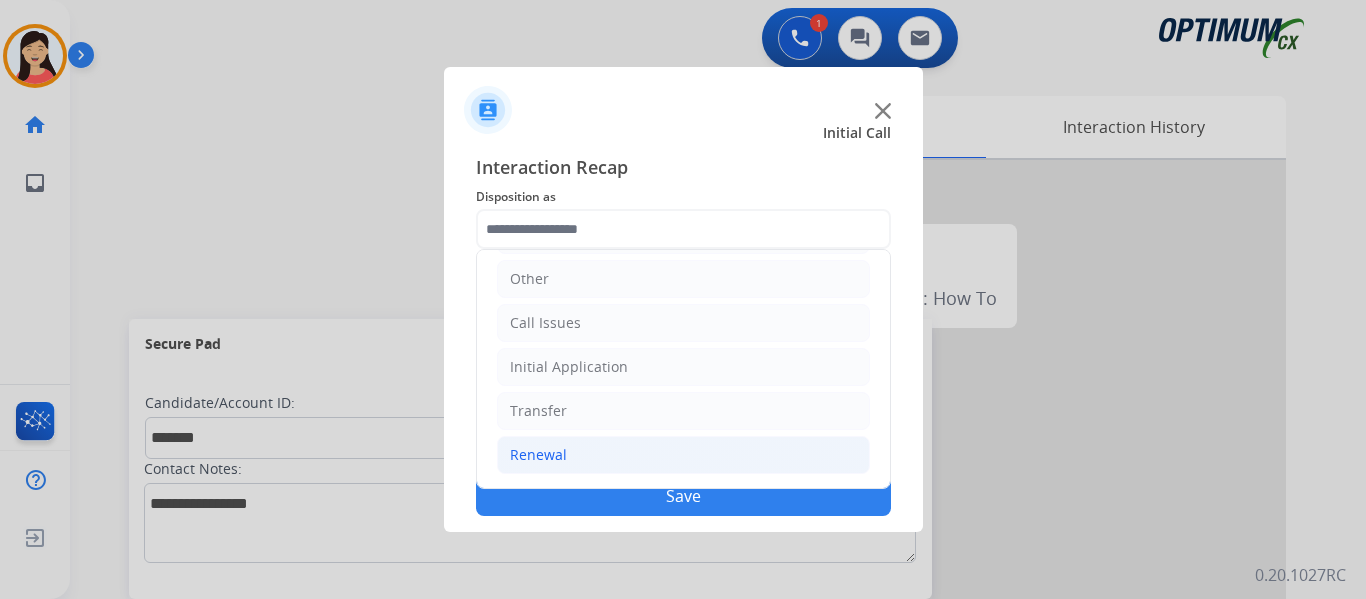 click on "Renewal" 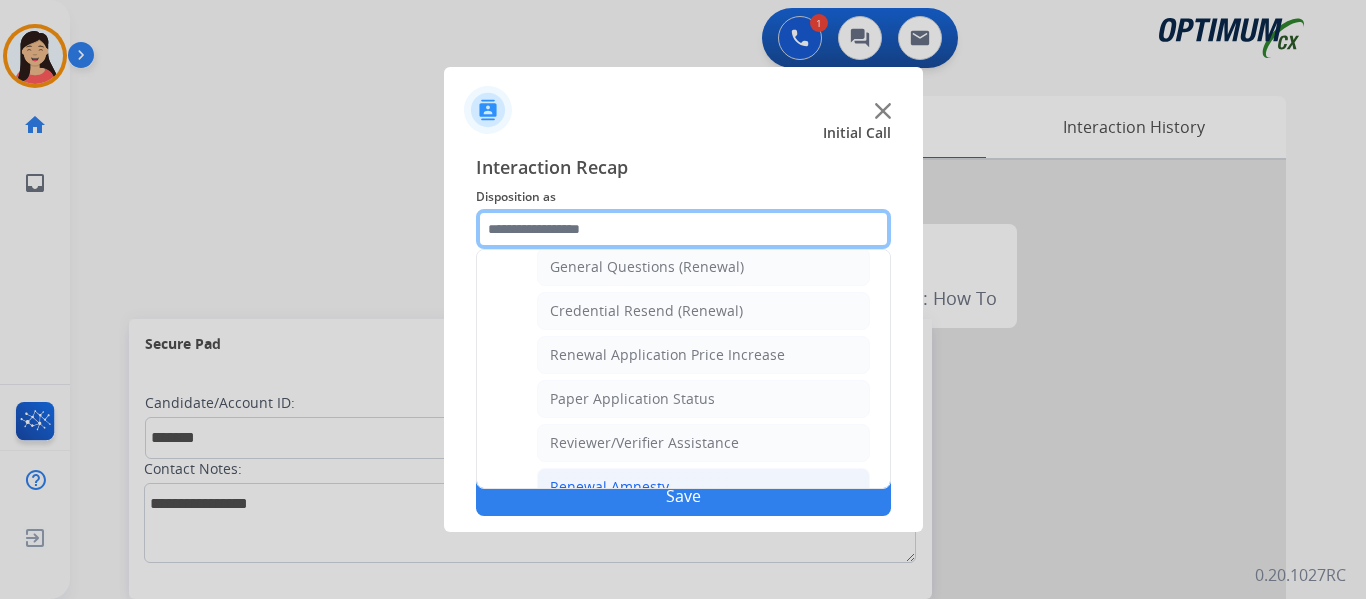scroll, scrollTop: 572, scrollLeft: 0, axis: vertical 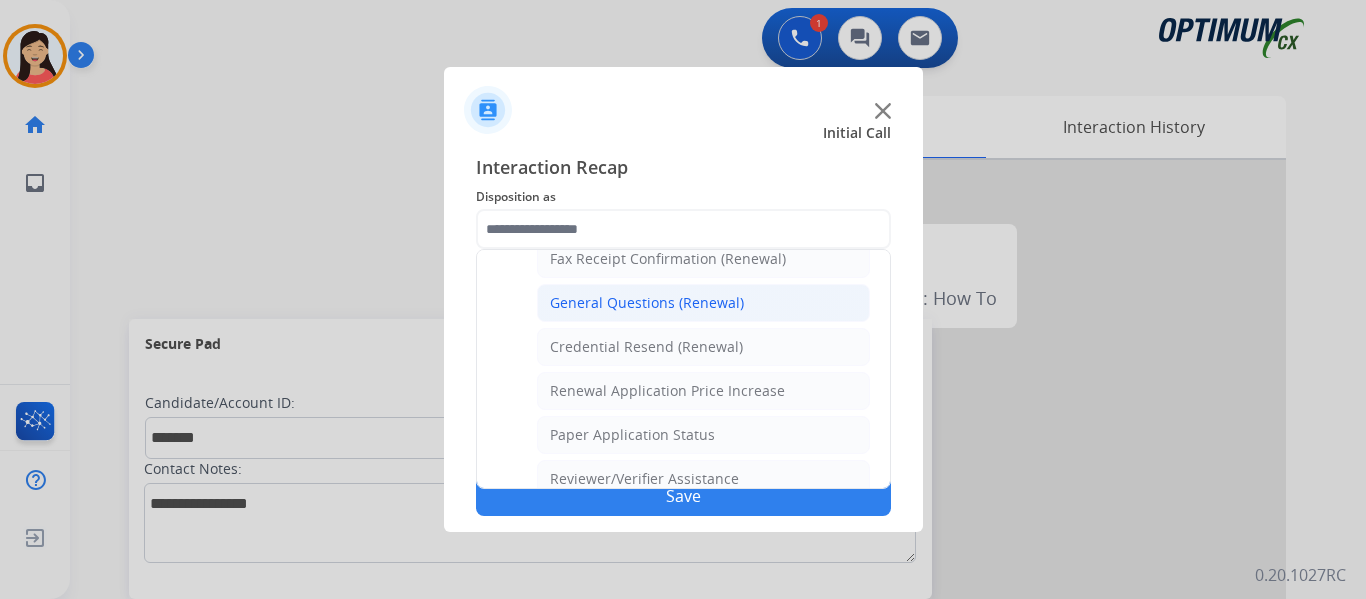 click on "General Questions (Renewal)" 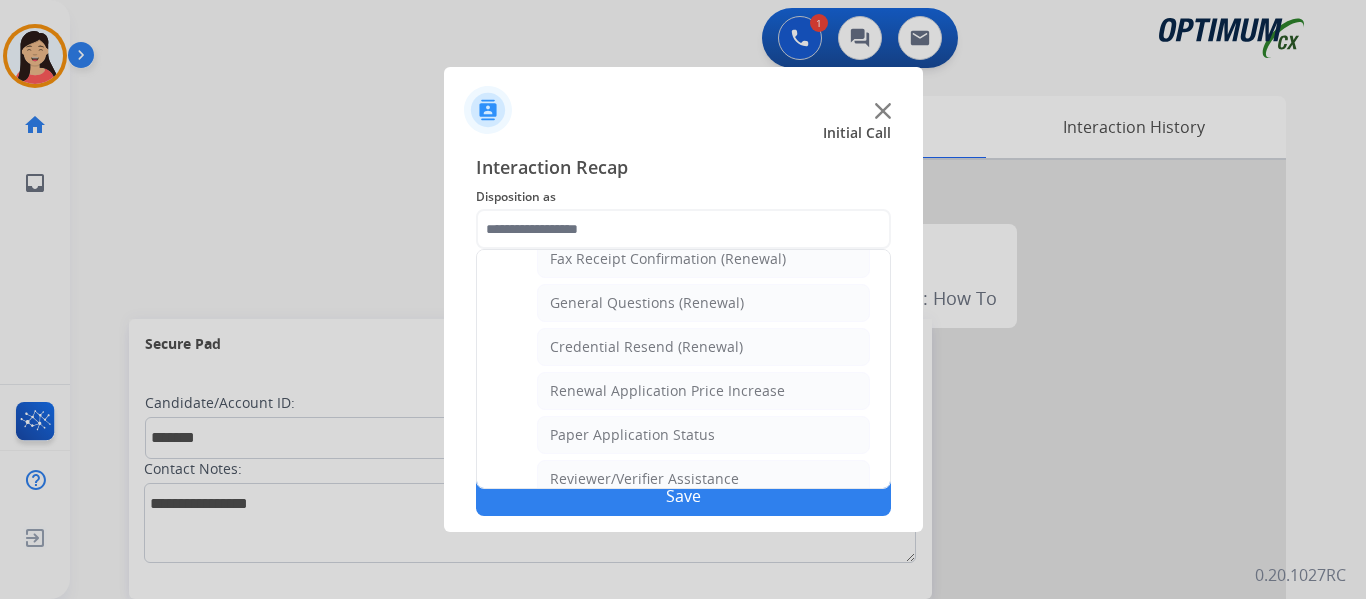 type on "**********" 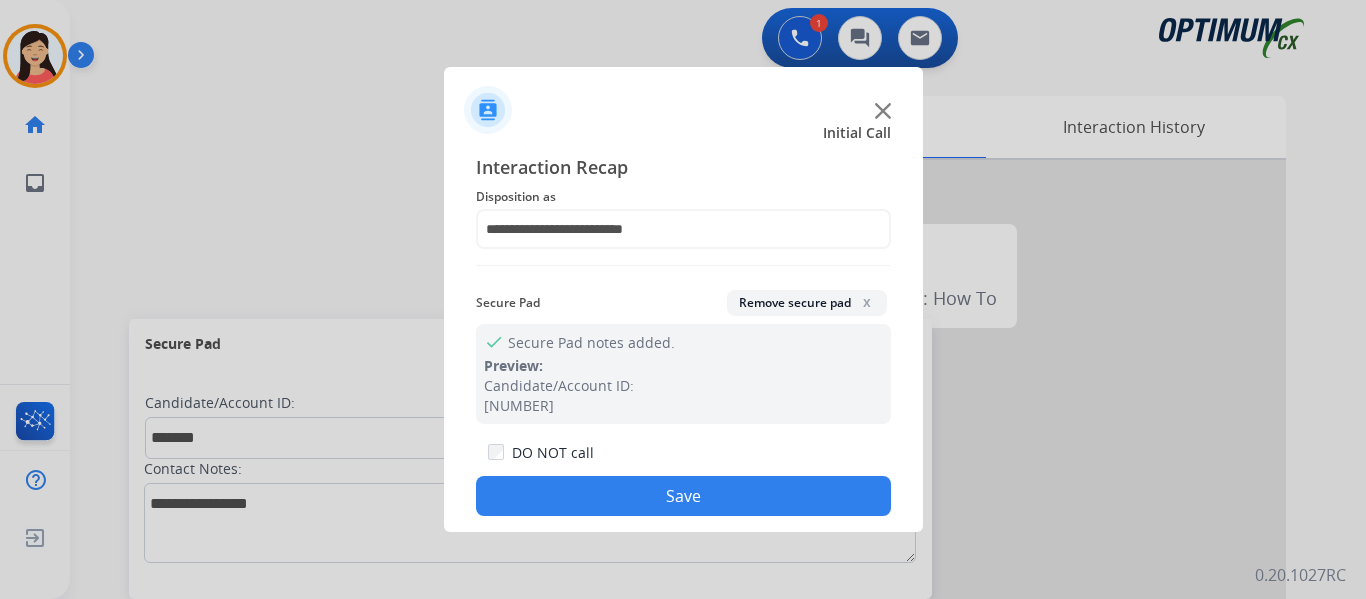 click on "Save" 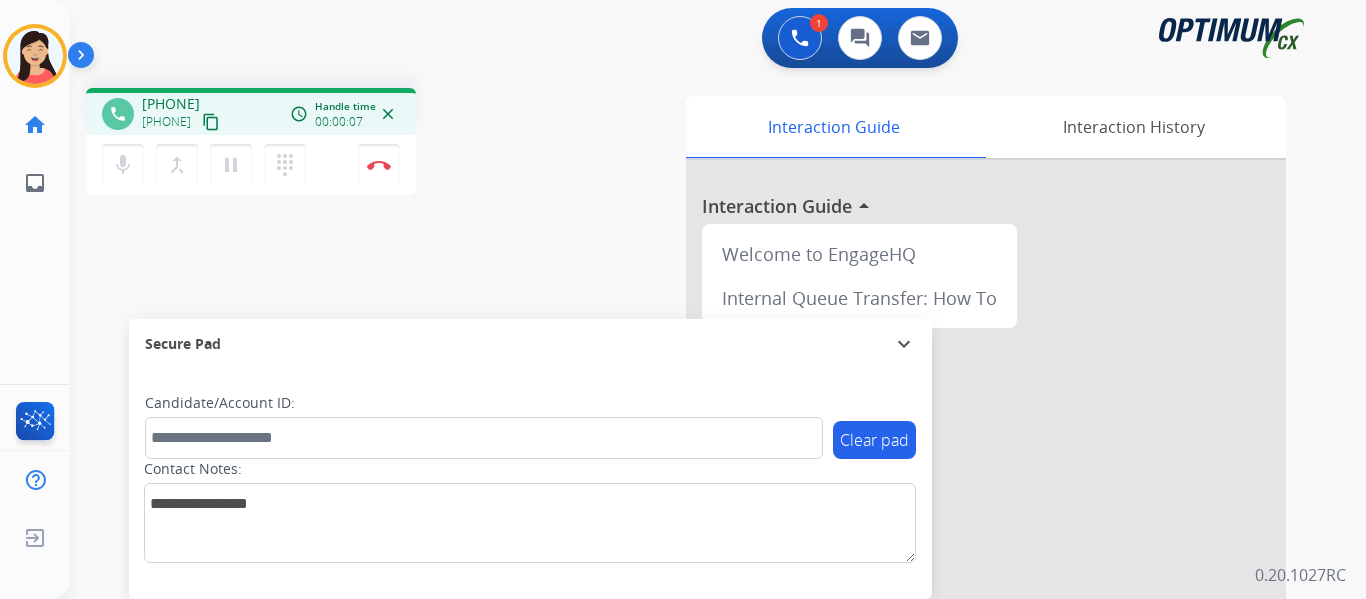click on "content_copy" at bounding box center (211, 122) 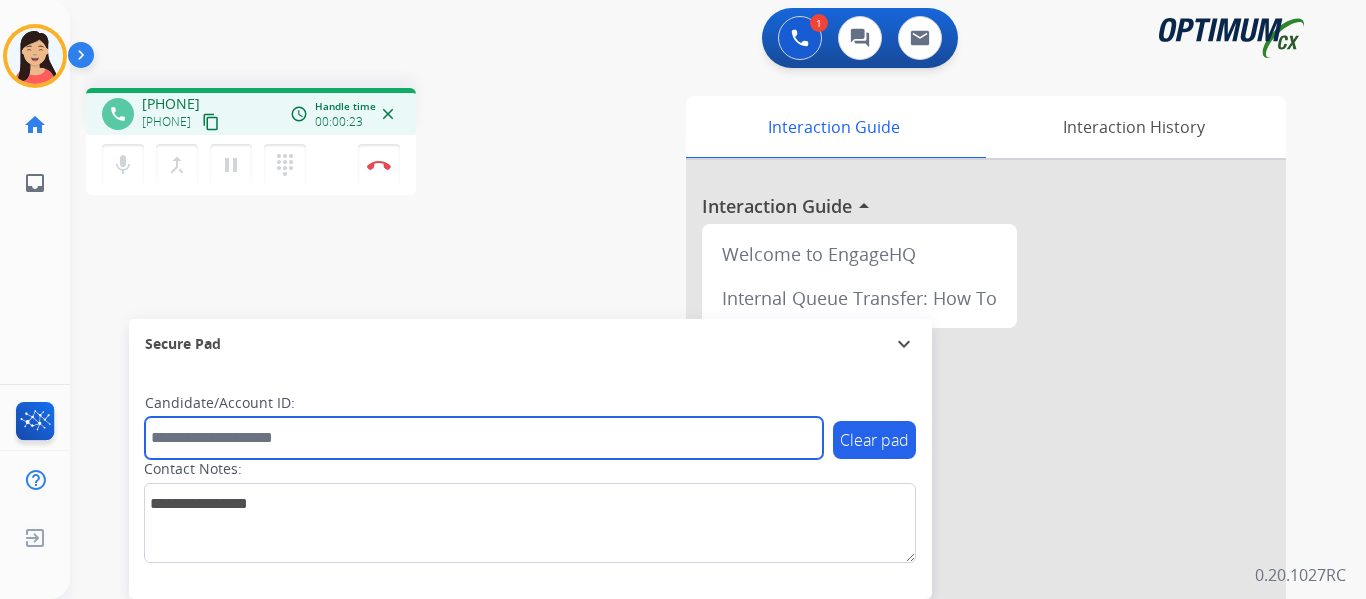 click at bounding box center (484, 438) 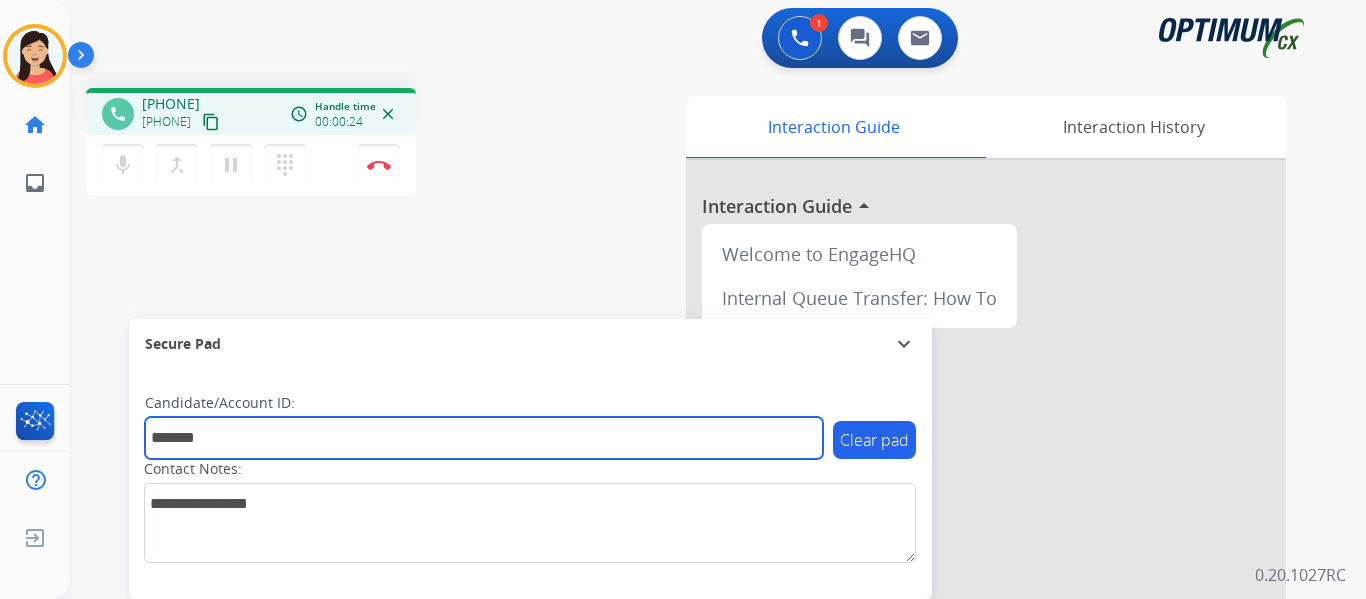type on "*******" 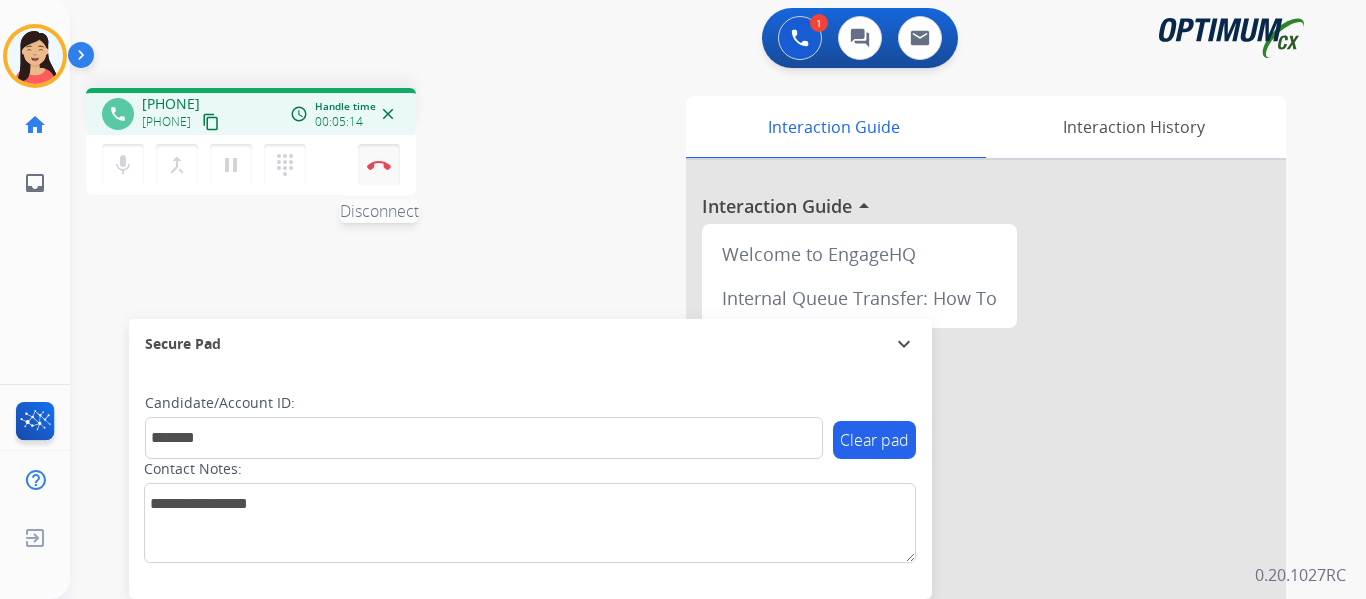 click at bounding box center (379, 165) 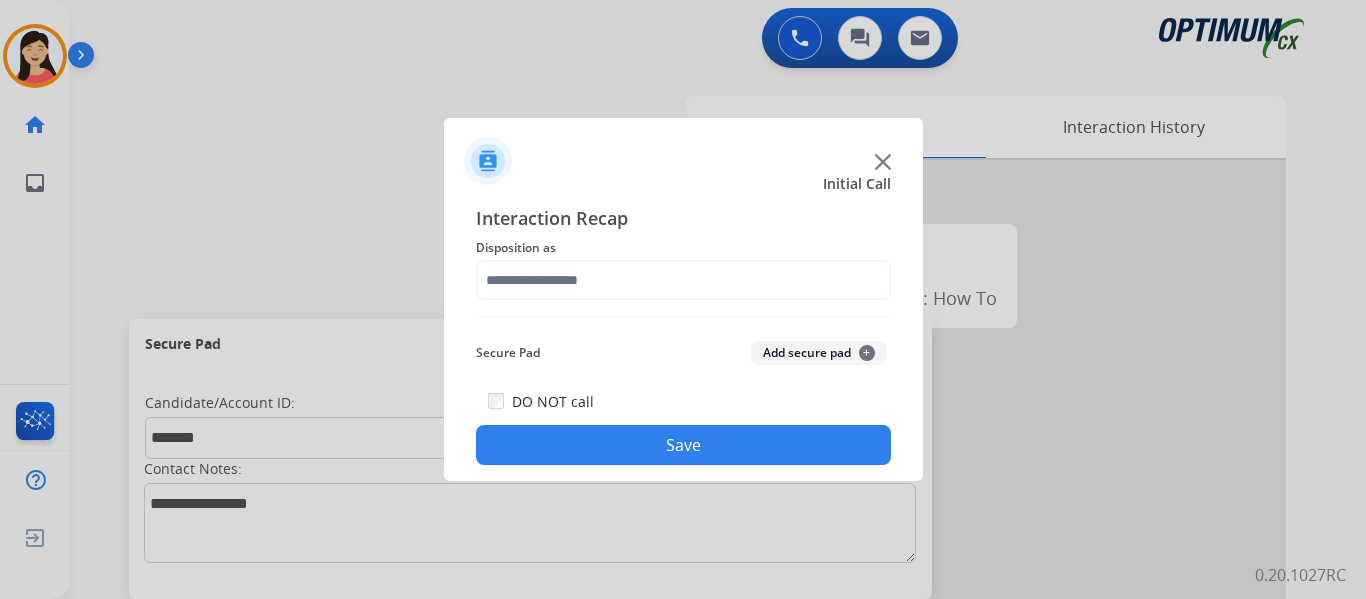 drag, startPoint x: 850, startPoint y: 347, endPoint x: 638, endPoint y: 243, distance: 236.13556 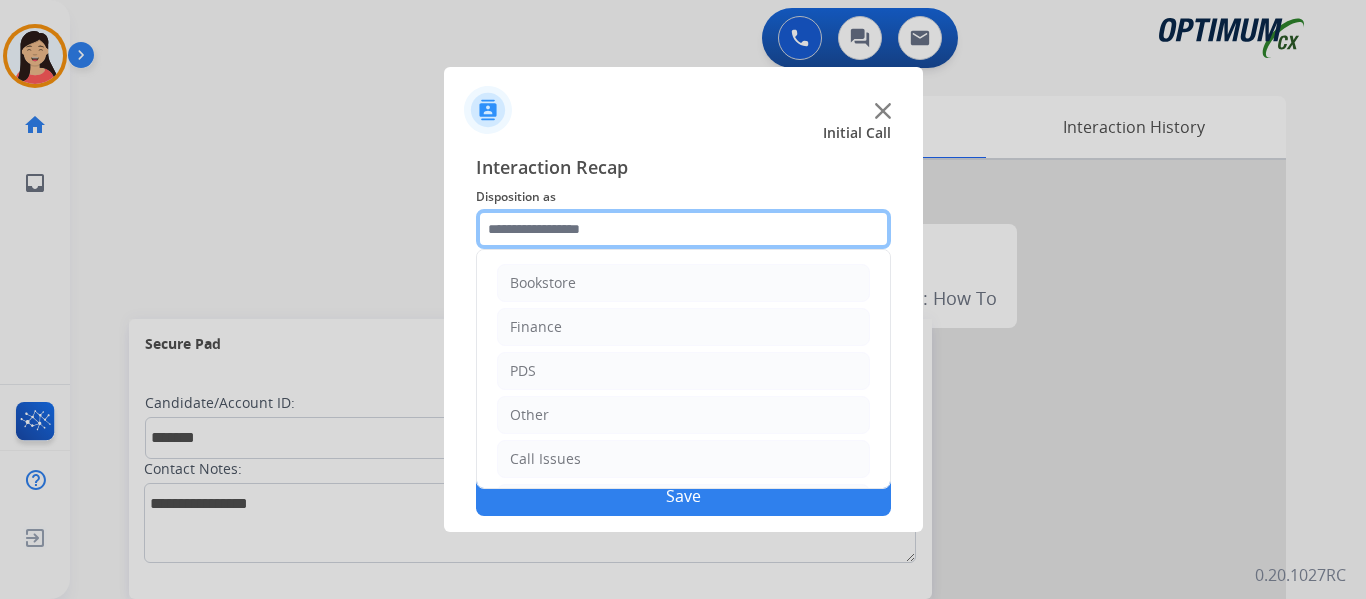 click on "Interaction Recap Disposition as     Bookstore   Finance   PDS   Other   Call Issues   Initial Application   Transfer   Renewal  Secure Pad  Remove secure pad  x check Secure Pad notes added. Preview: Candidate/Account ID: 3124466  DO NOT call  Save" 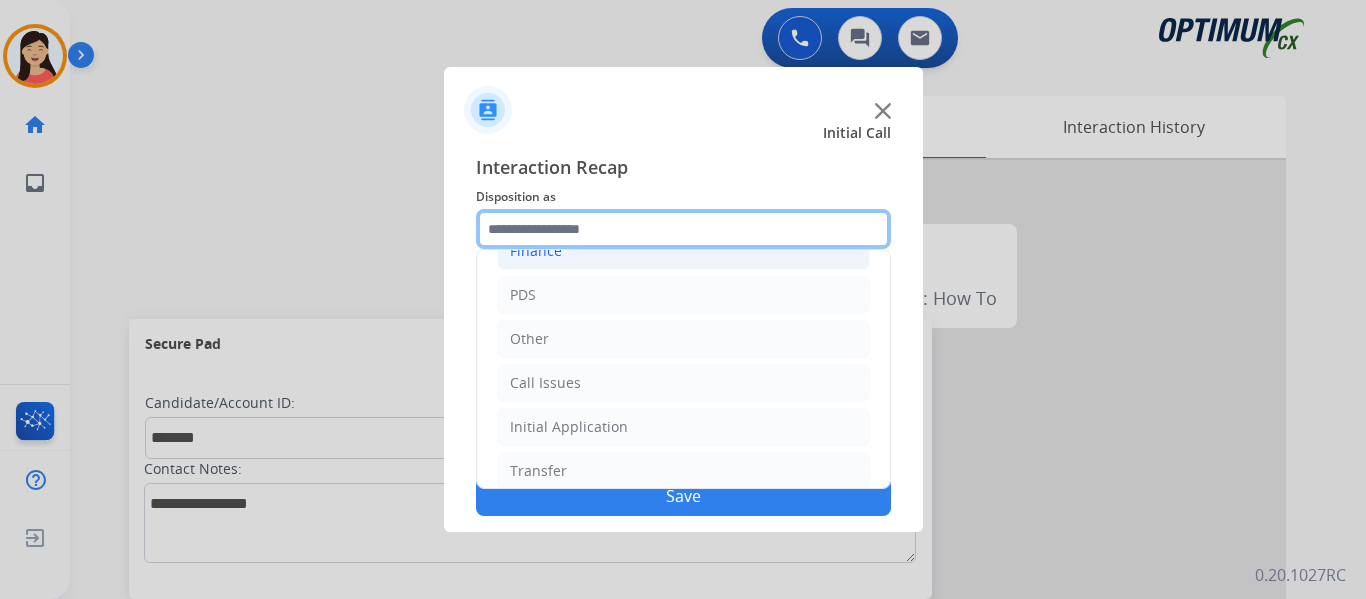 scroll, scrollTop: 136, scrollLeft: 0, axis: vertical 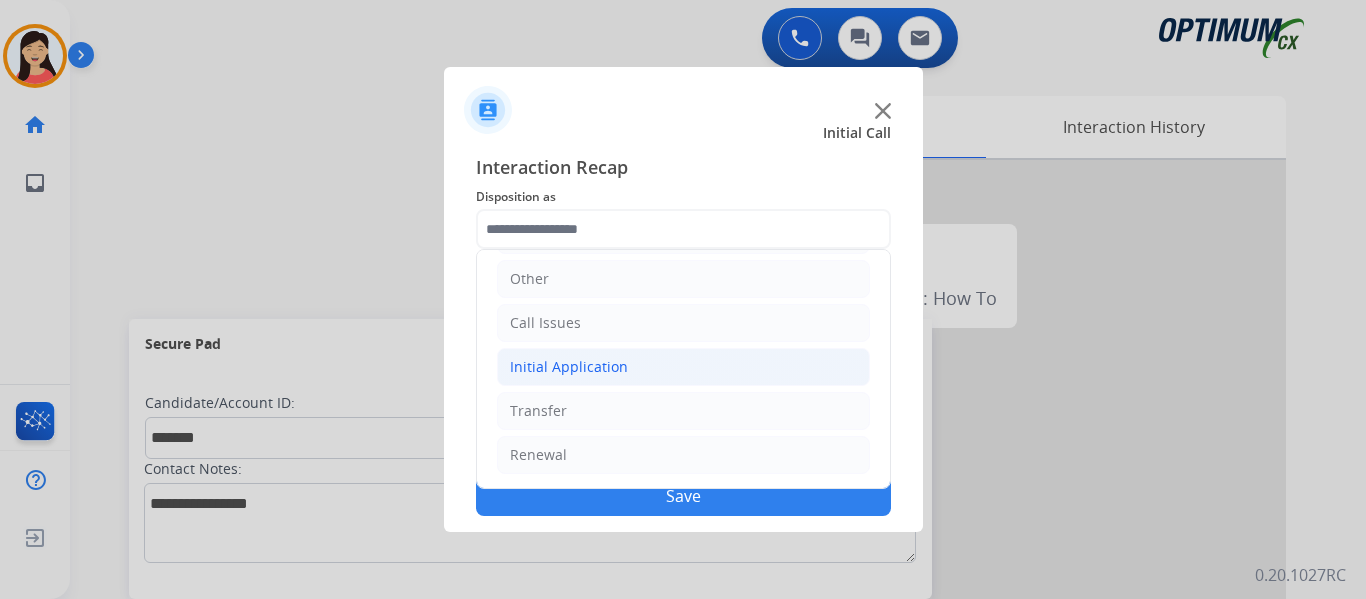 click on "Initial Application" 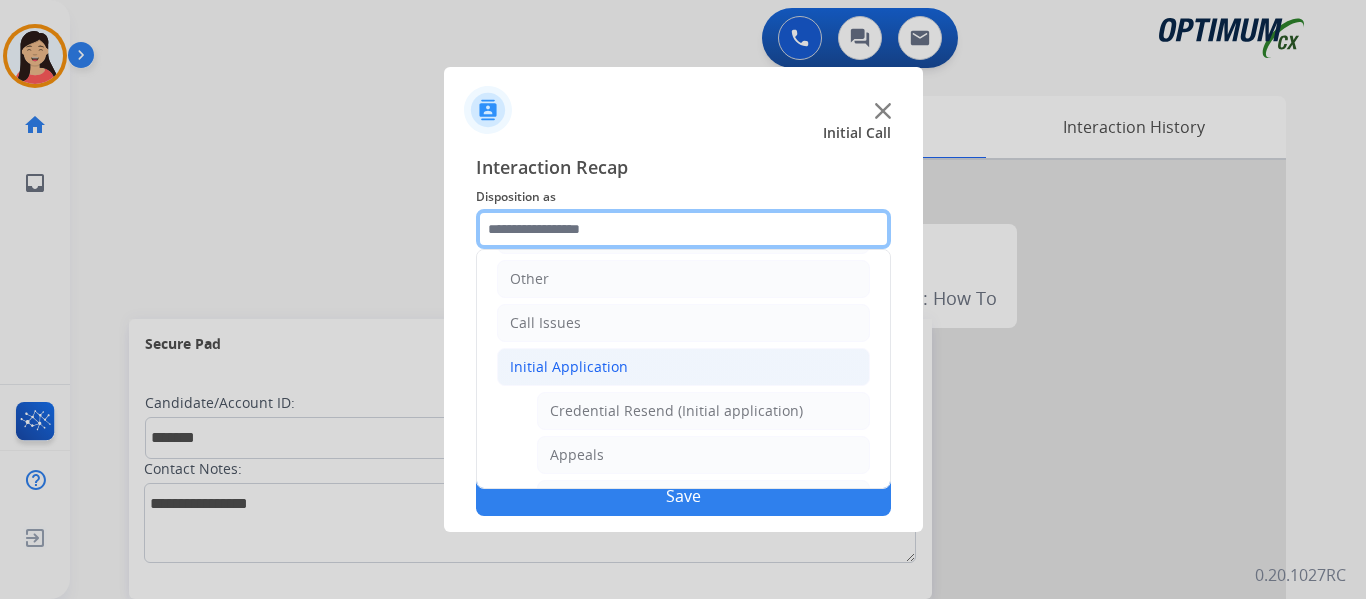 scroll, scrollTop: 1036, scrollLeft: 0, axis: vertical 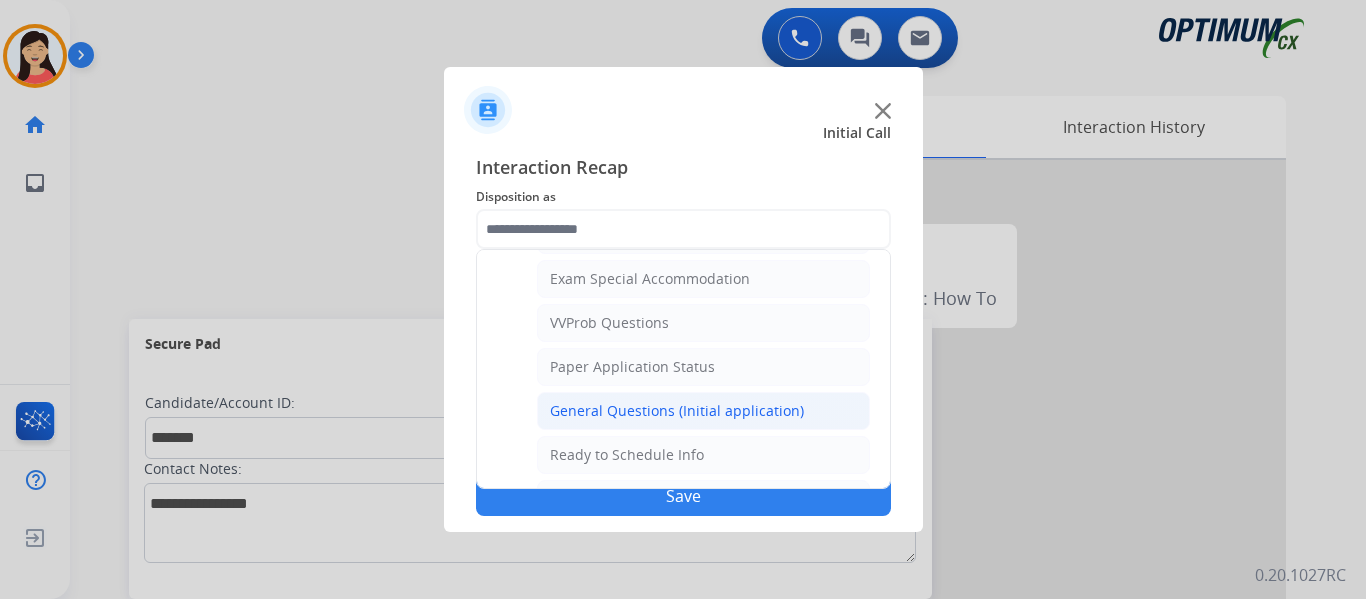 click on "General Questions (Initial application)" 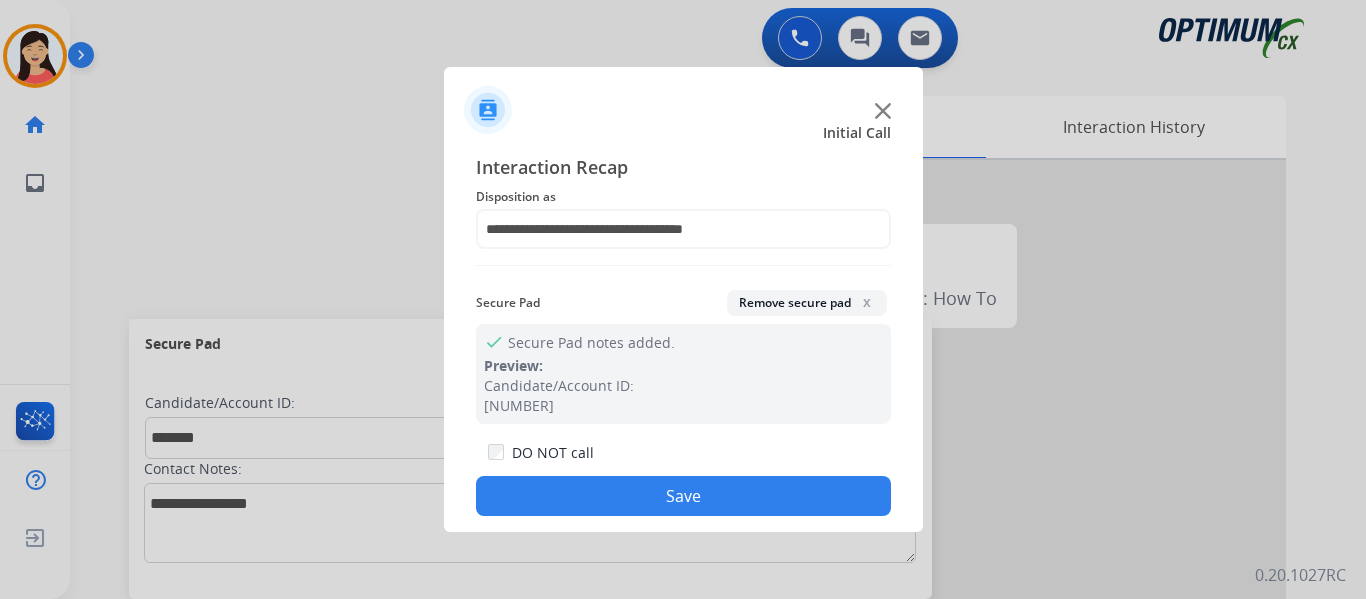 click on "Save" 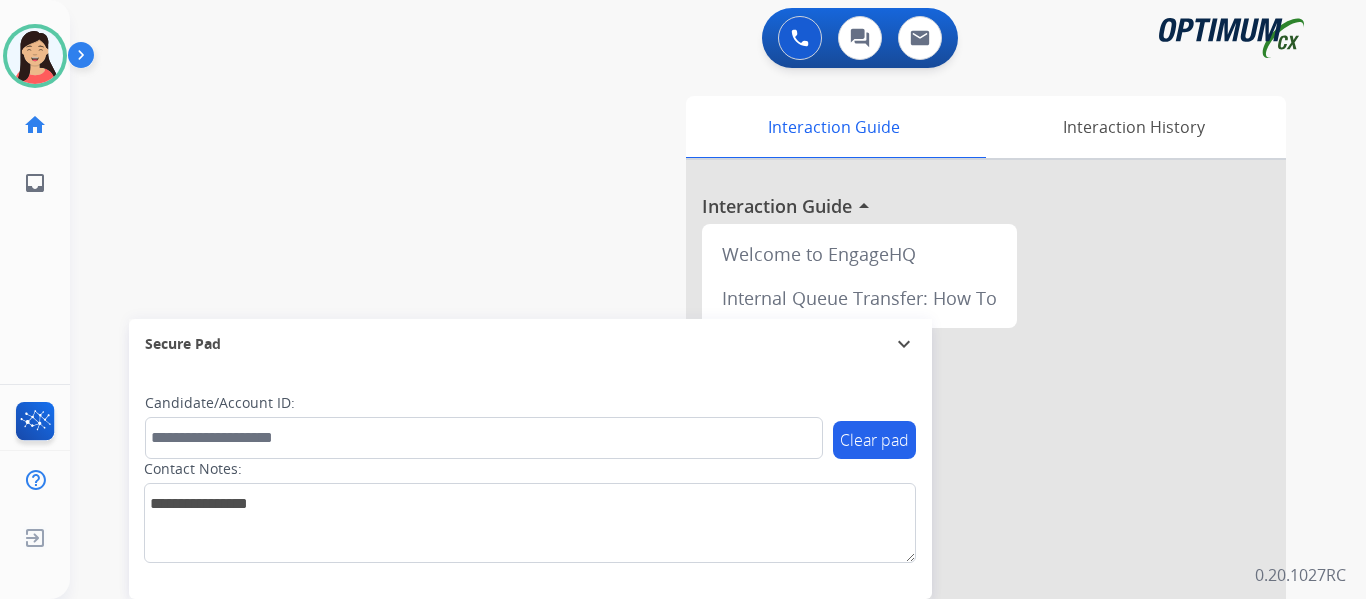 drag, startPoint x: 42, startPoint y: 63, endPoint x: 78, endPoint y: 80, distance: 39.812057 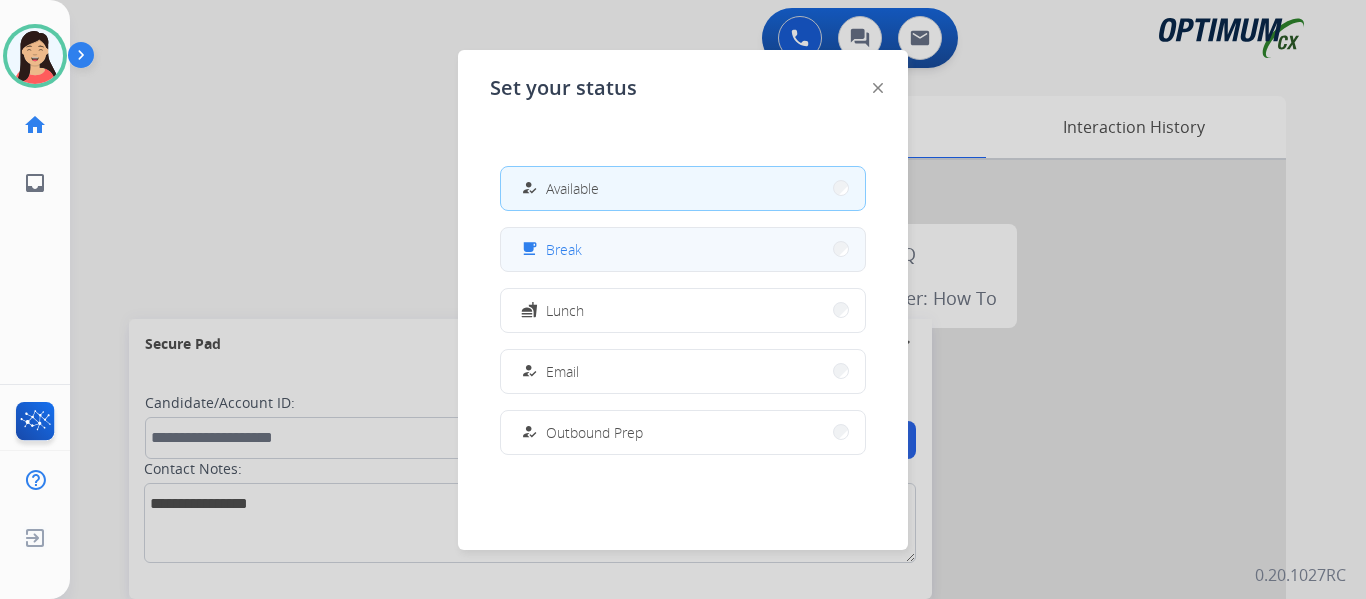 click on "free_breakfast Break" at bounding box center (683, 249) 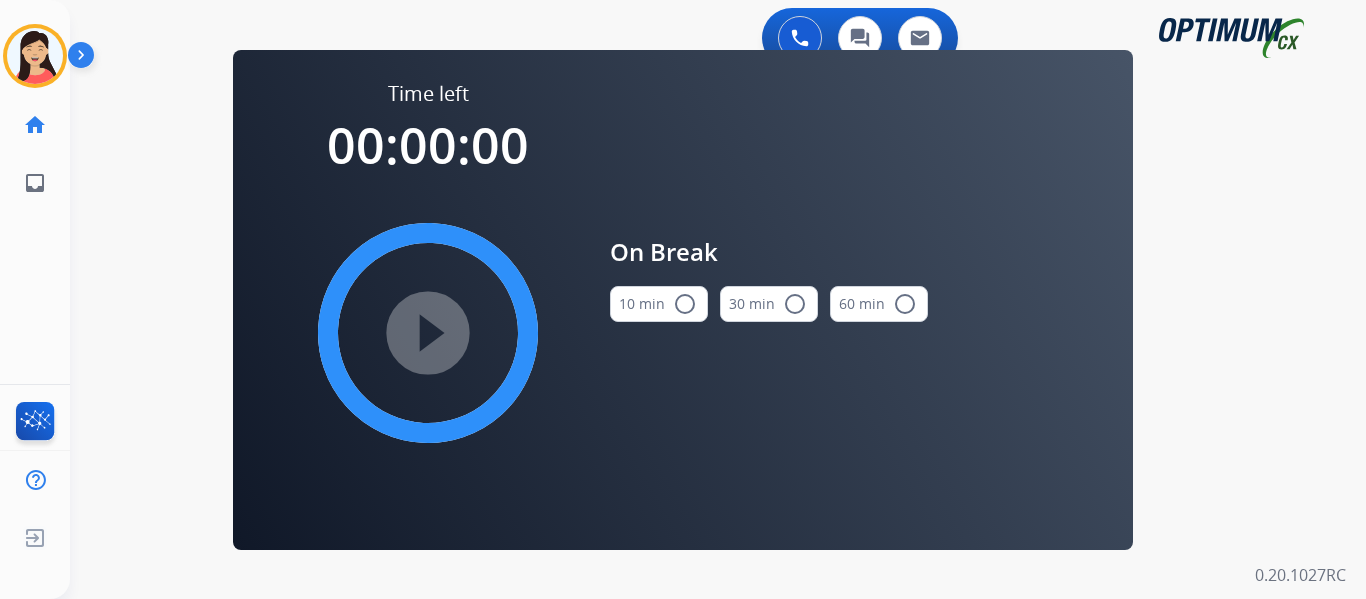 click on "10 min  radio_button_unchecked" at bounding box center [659, 304] 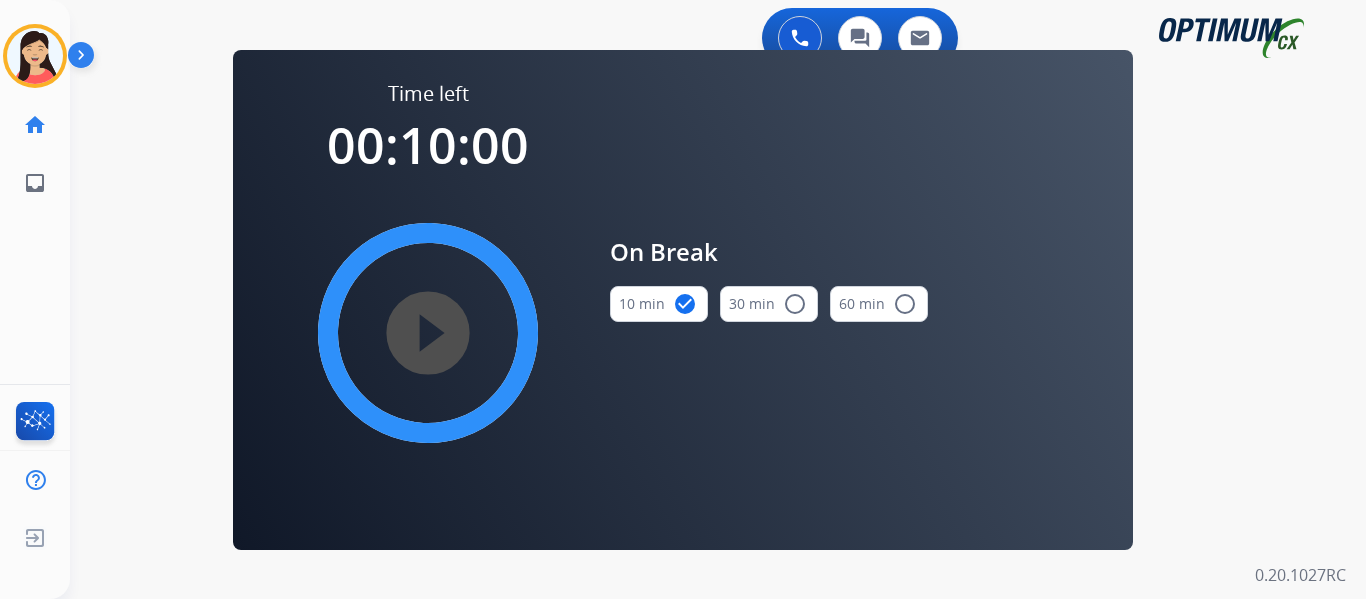 click on "play_circle_filled" at bounding box center [428, 333] 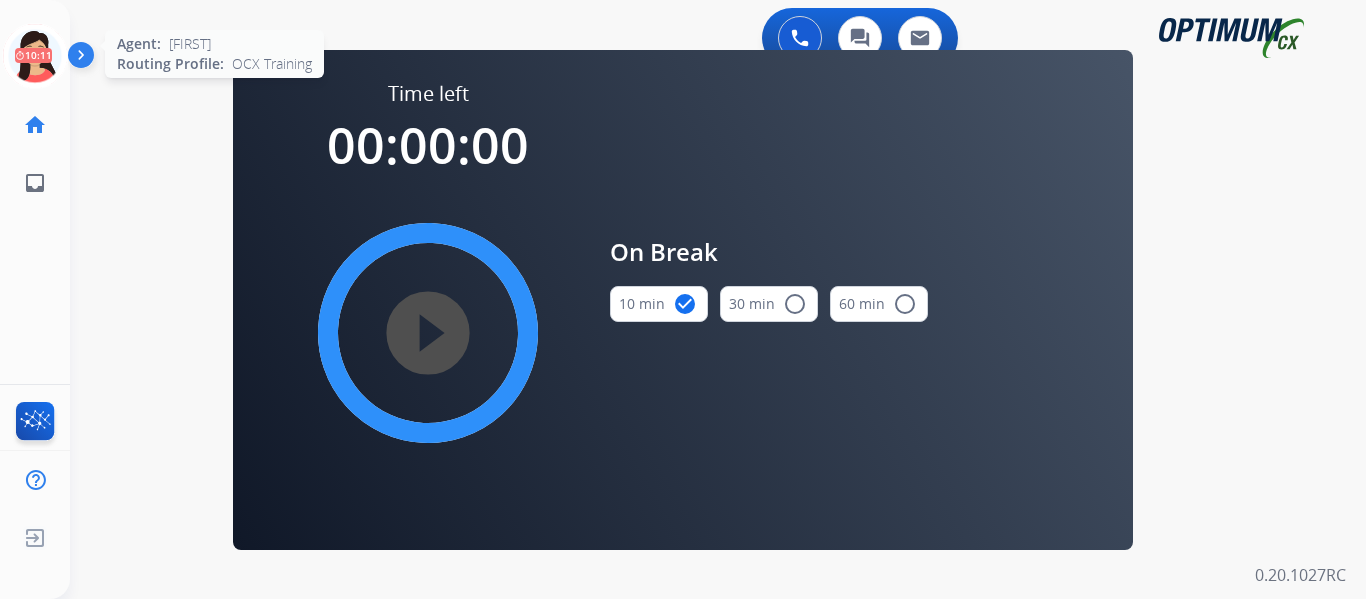 click 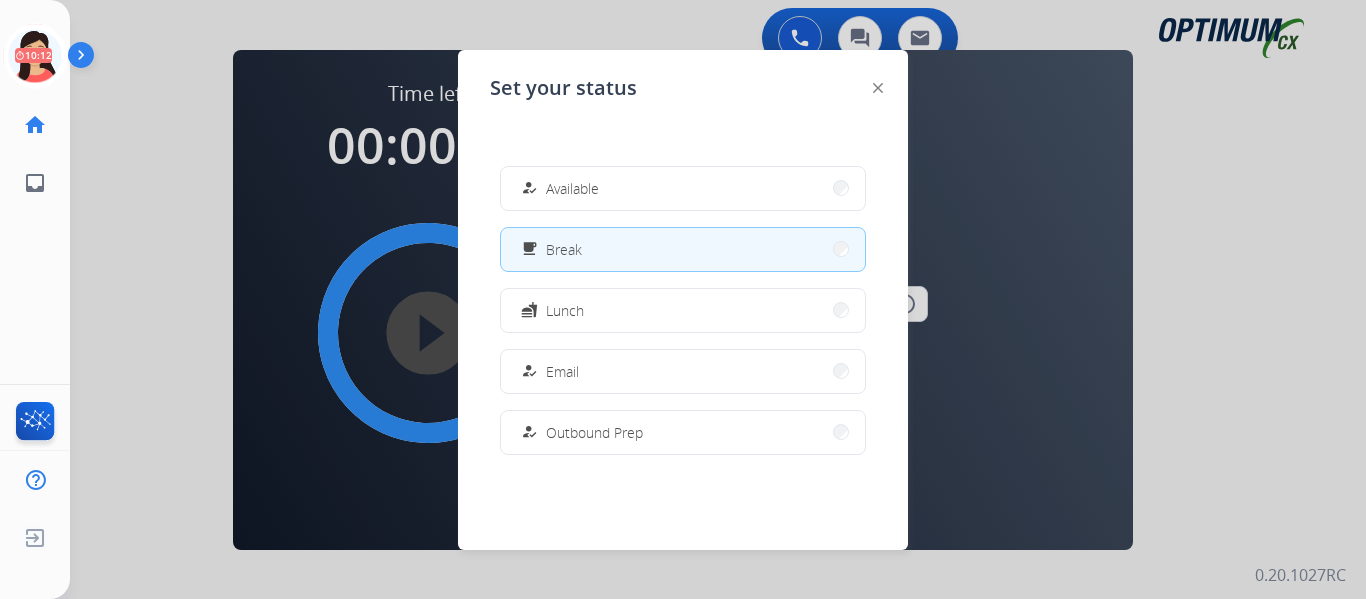 click on "how_to_reg" at bounding box center (529, 188) 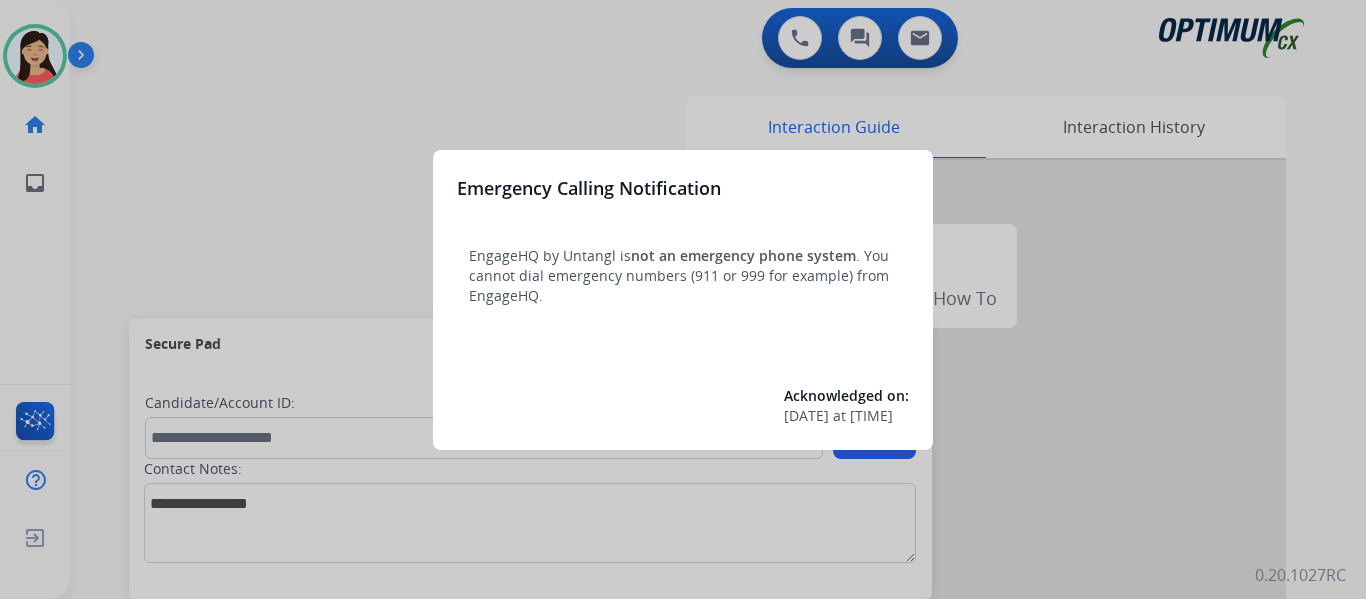 scroll, scrollTop: 0, scrollLeft: 0, axis: both 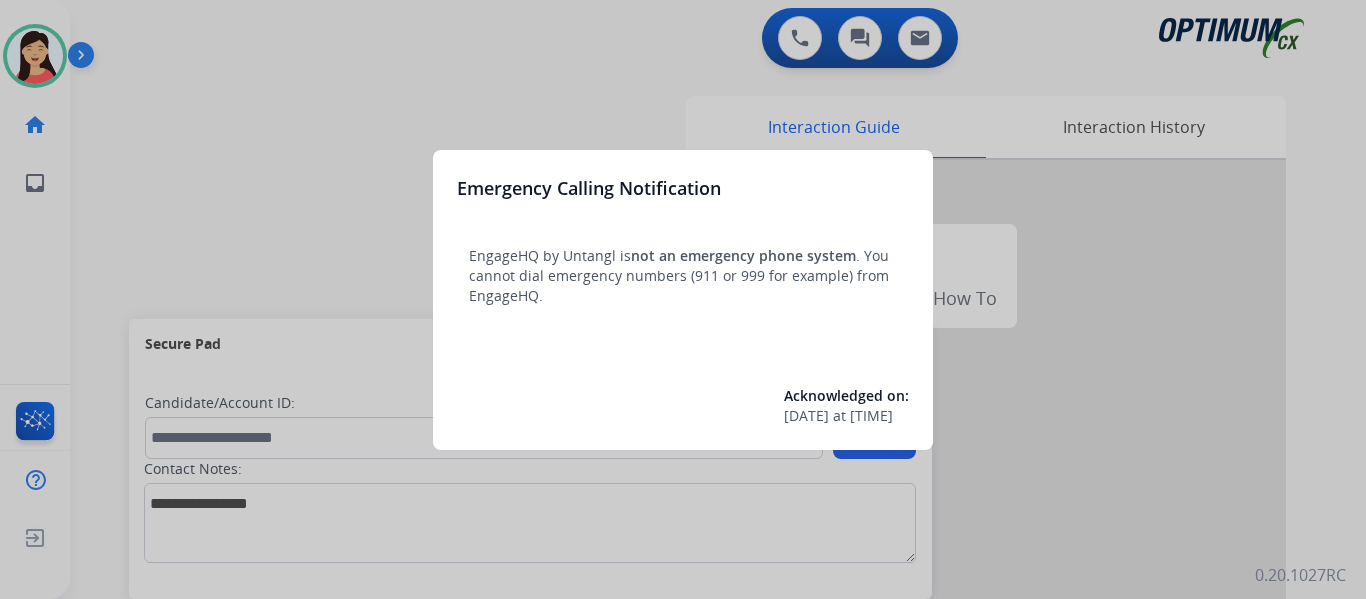 click at bounding box center (683, 299) 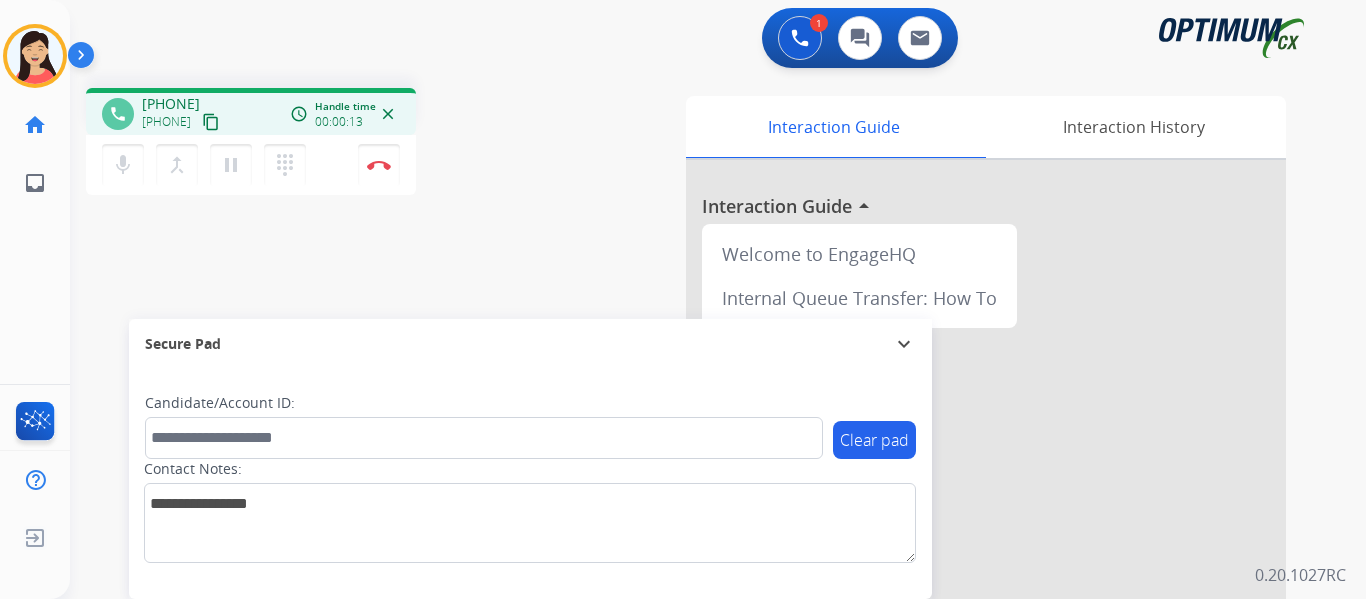 click on "content_copy" at bounding box center [211, 122] 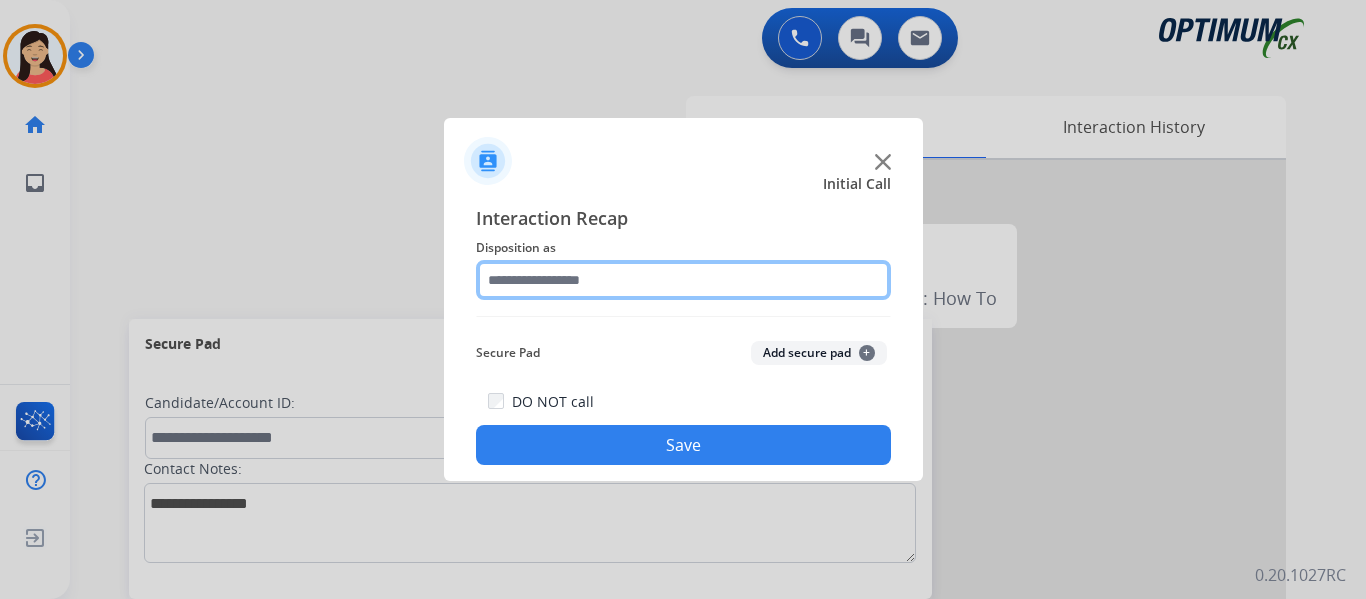 click 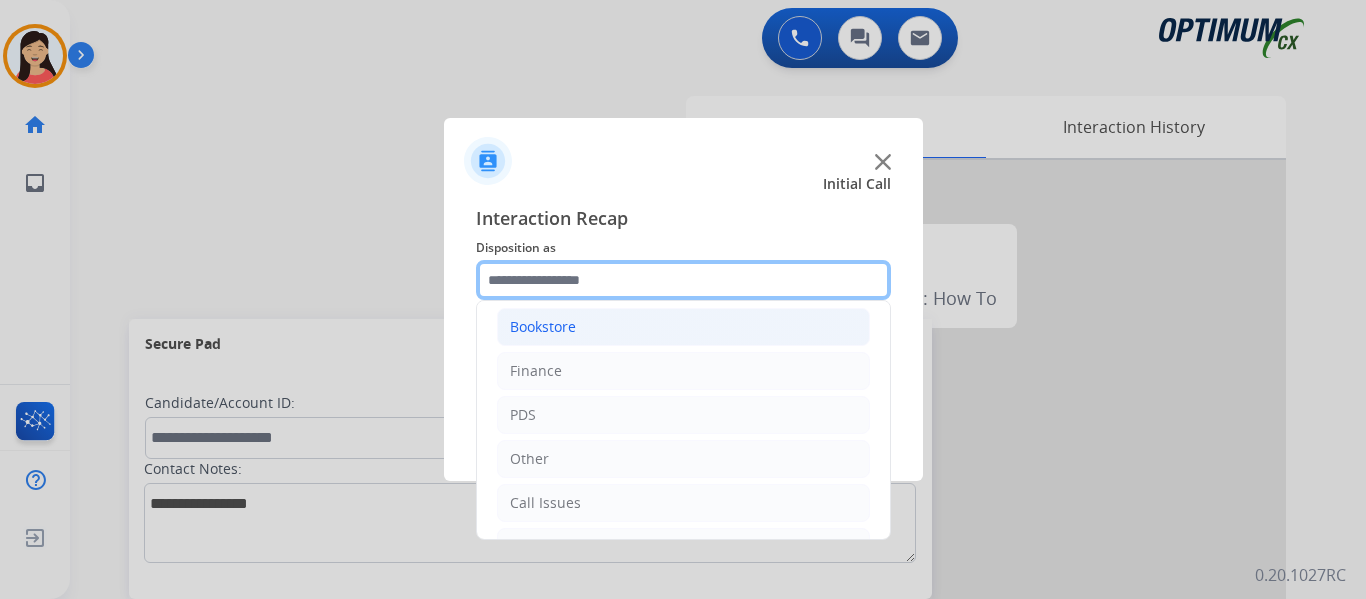 scroll, scrollTop: 0, scrollLeft: 0, axis: both 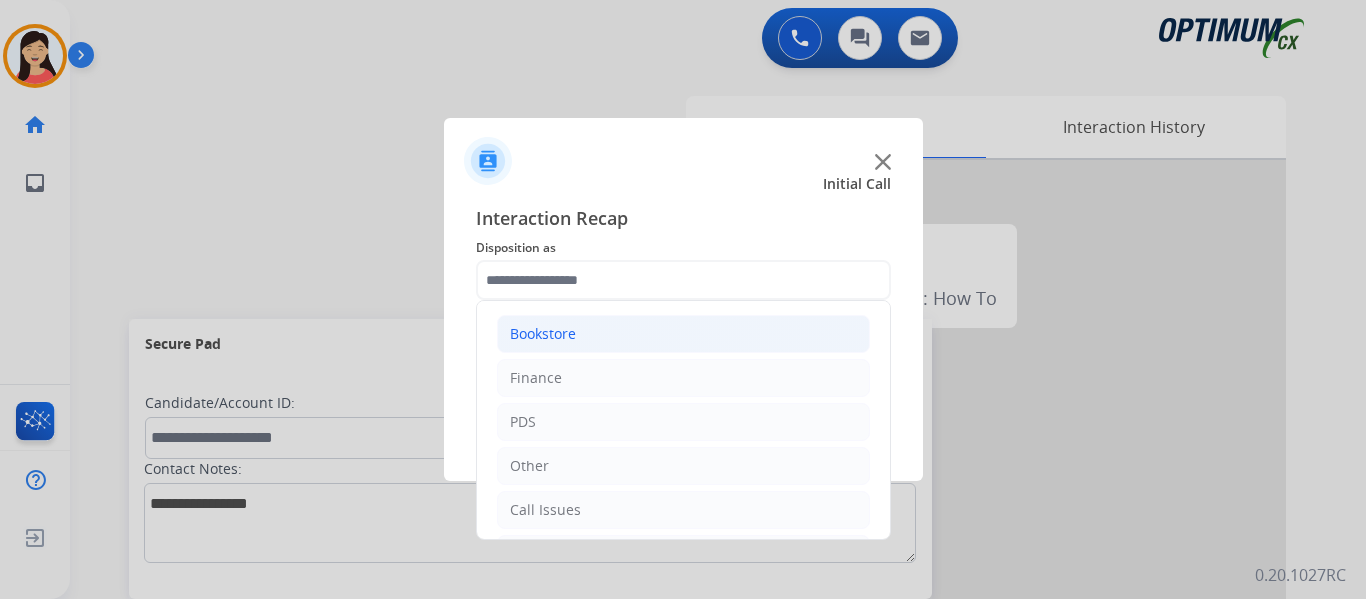 click on "Bookstore" 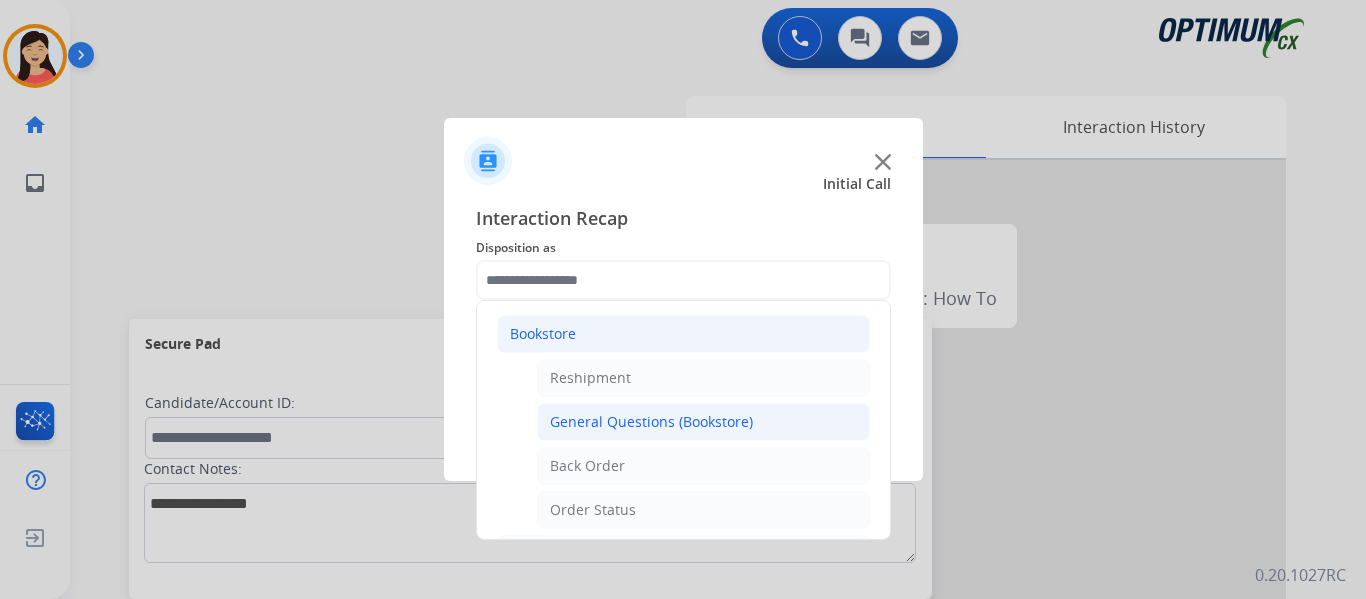 click on "General Questions (Bookstore)" 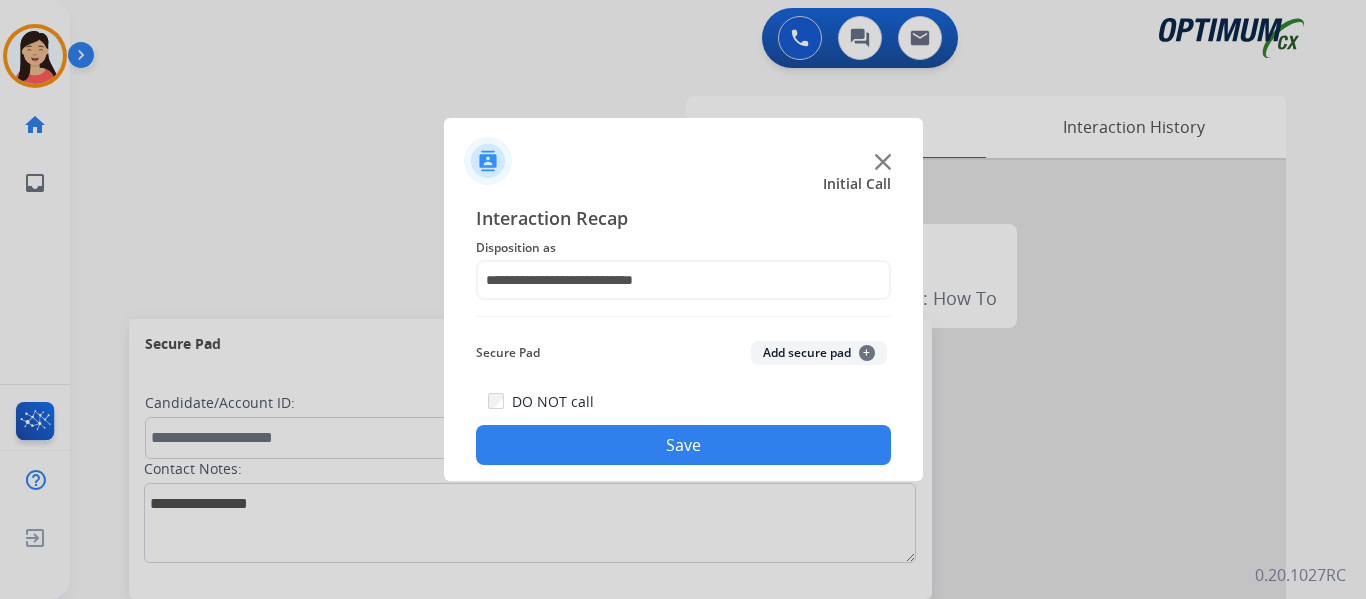 click on "Save" 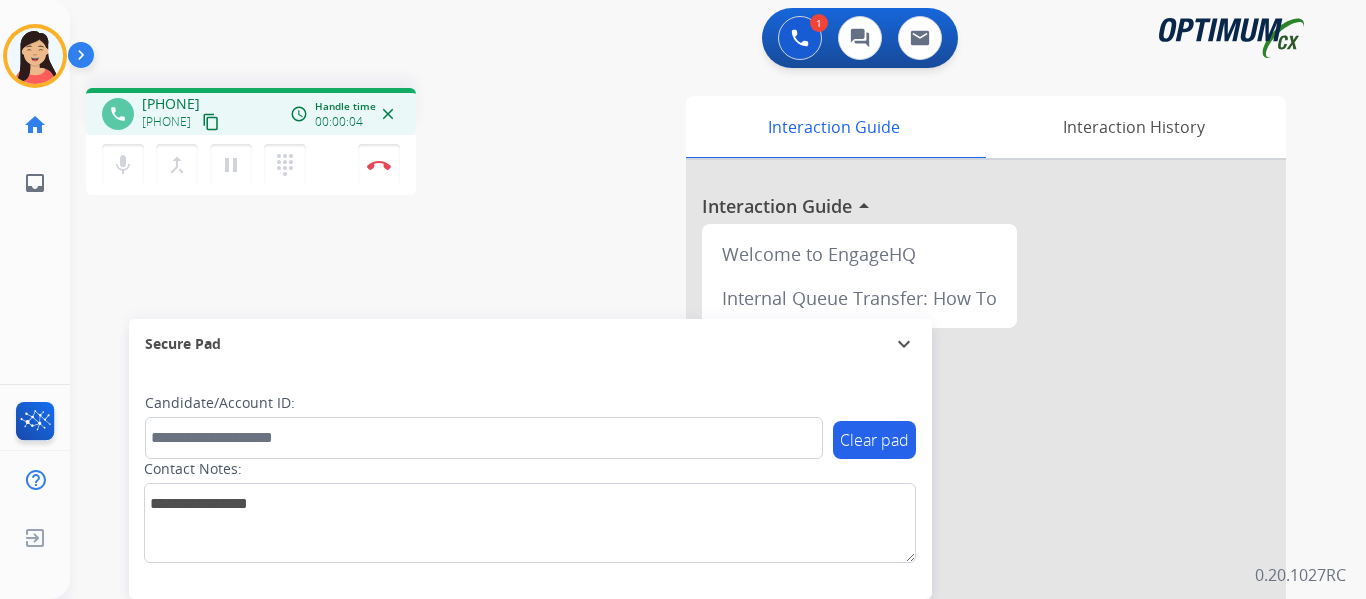 click on "content_copy" at bounding box center (211, 122) 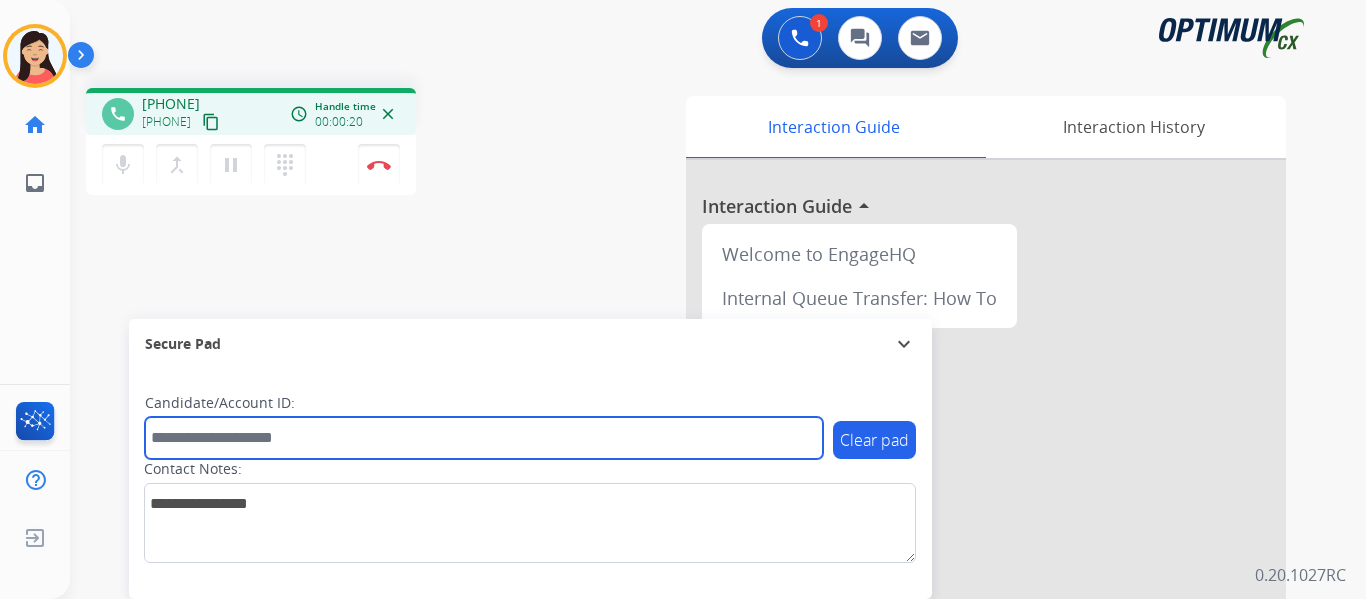 click at bounding box center (484, 438) 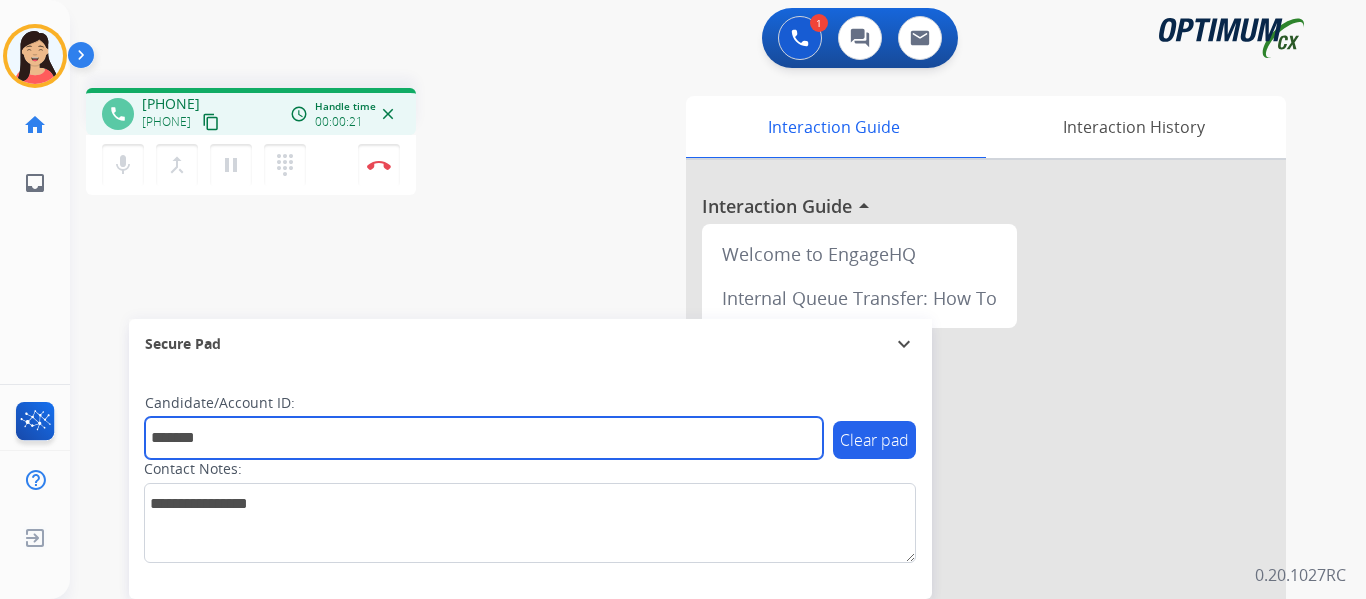 type on "*******" 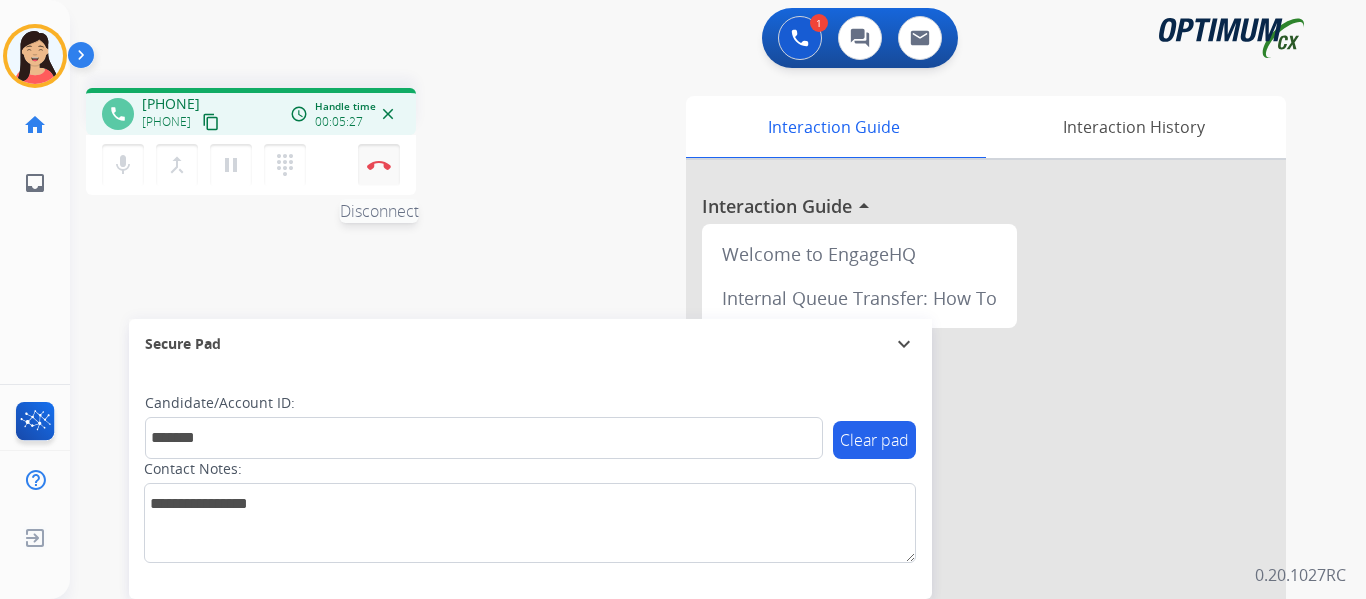 click on "Disconnect" at bounding box center [379, 165] 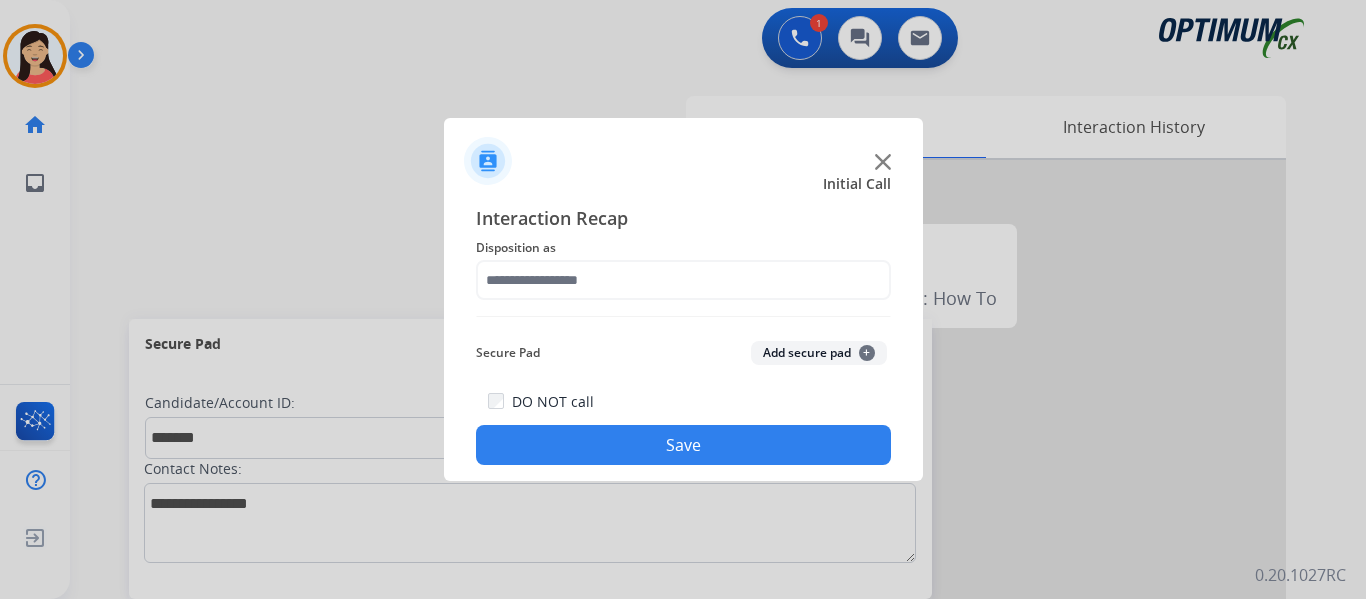 click on "Add secure pad  +" 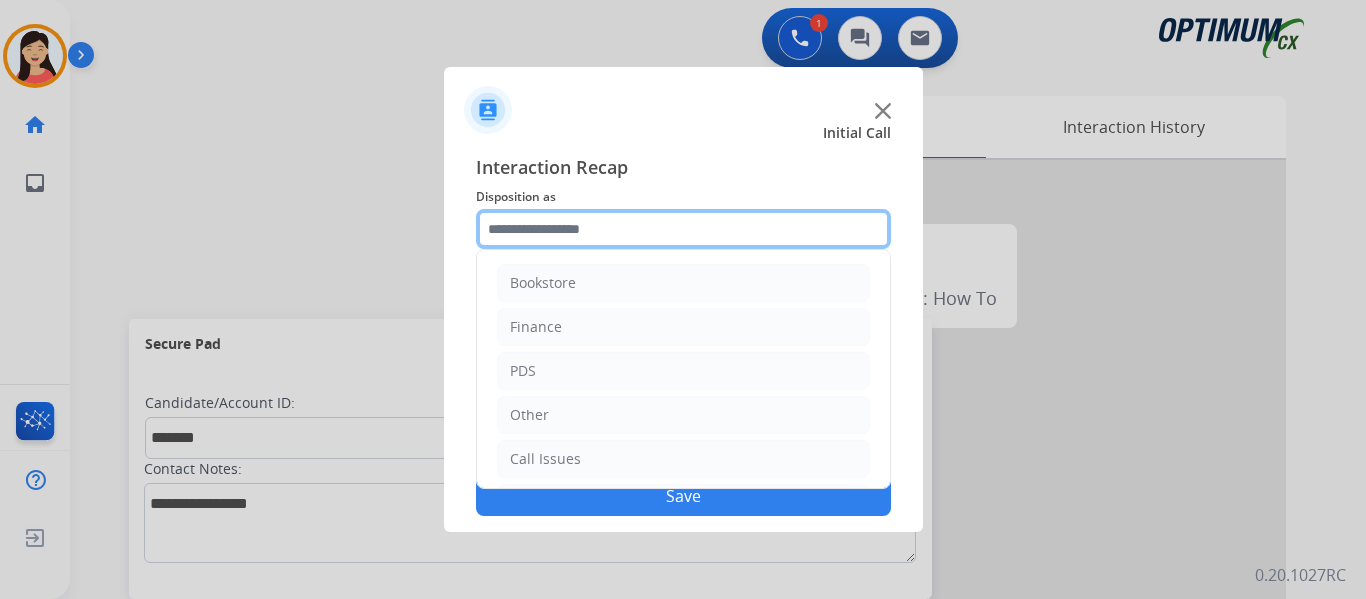 click 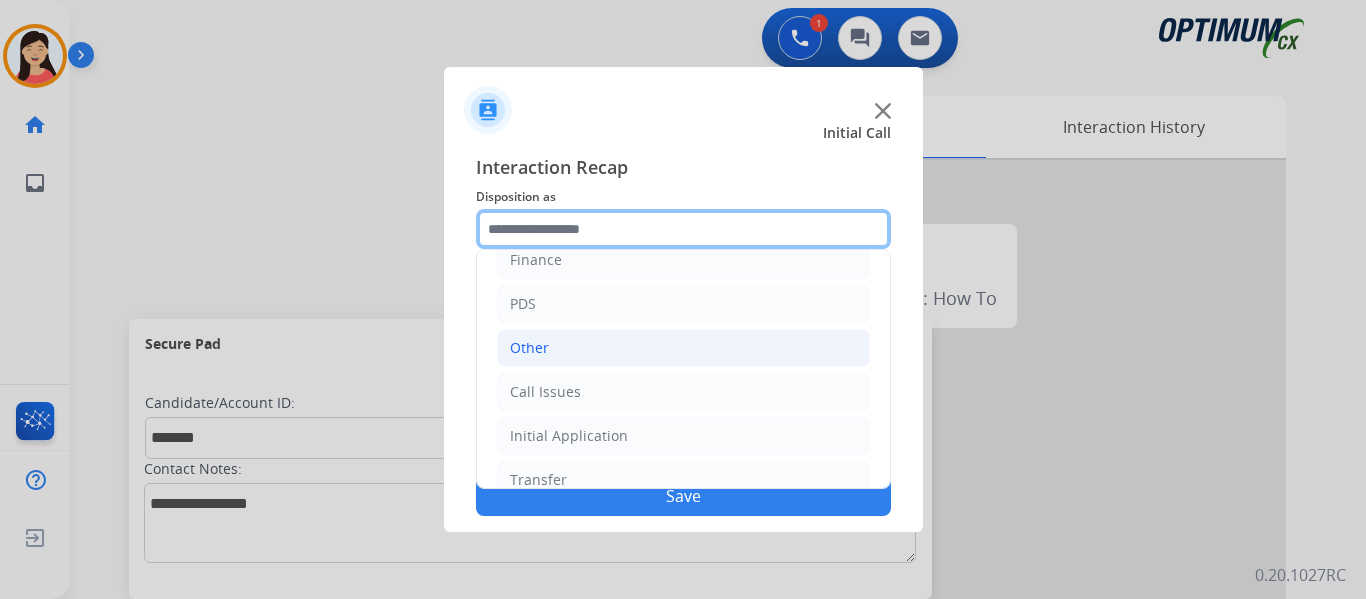 scroll, scrollTop: 136, scrollLeft: 0, axis: vertical 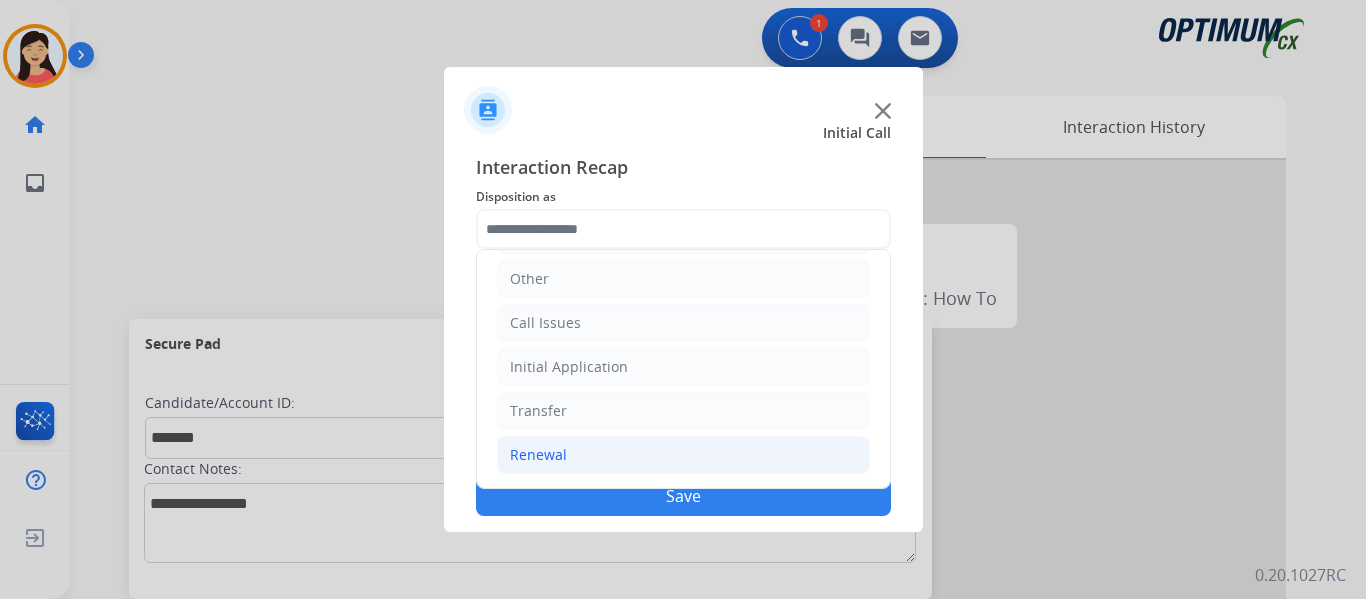 click on "Renewal" 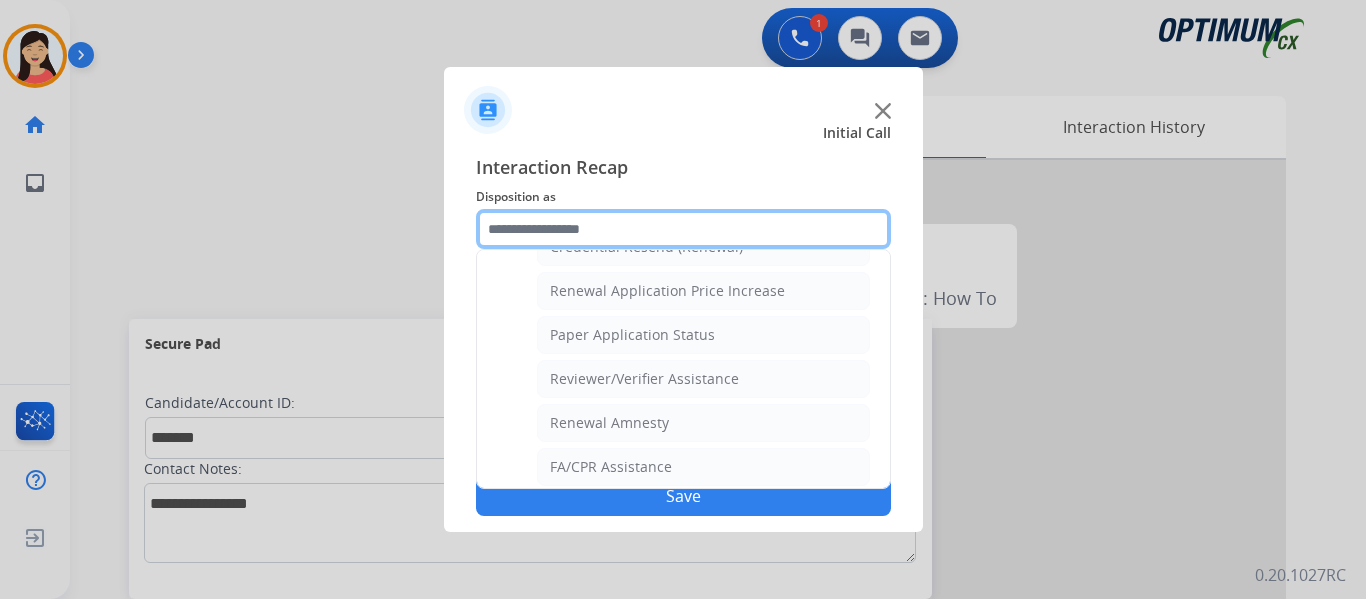 scroll, scrollTop: 572, scrollLeft: 0, axis: vertical 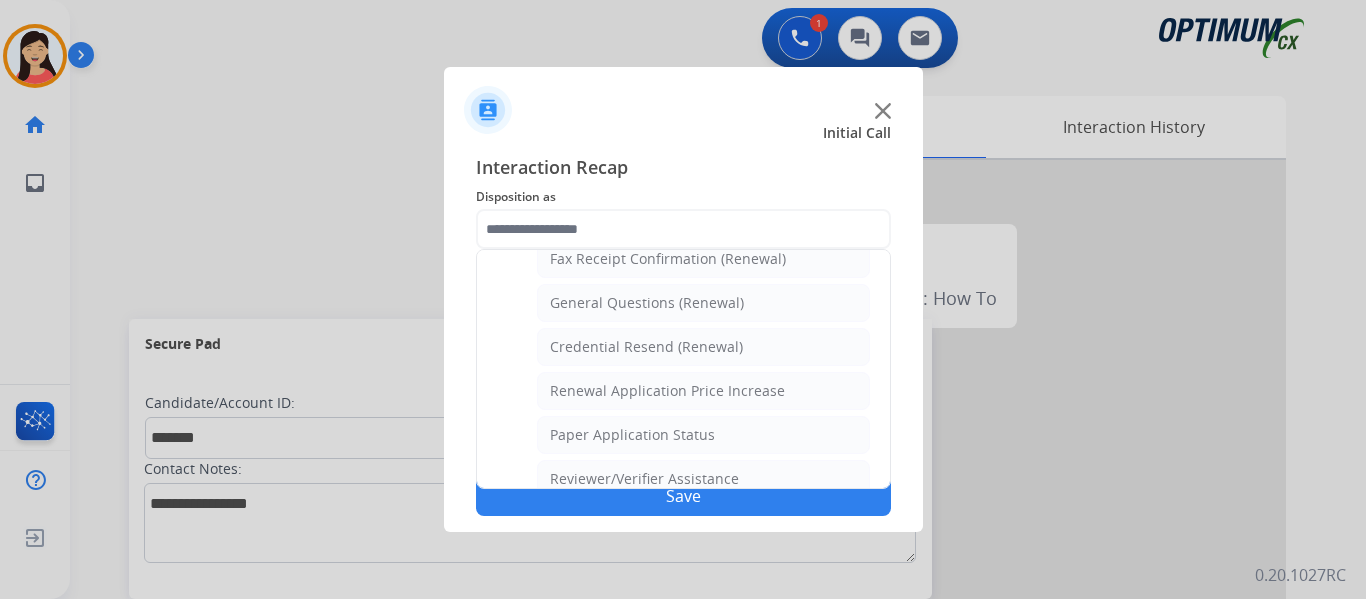 click on "General Questions (Renewal)" 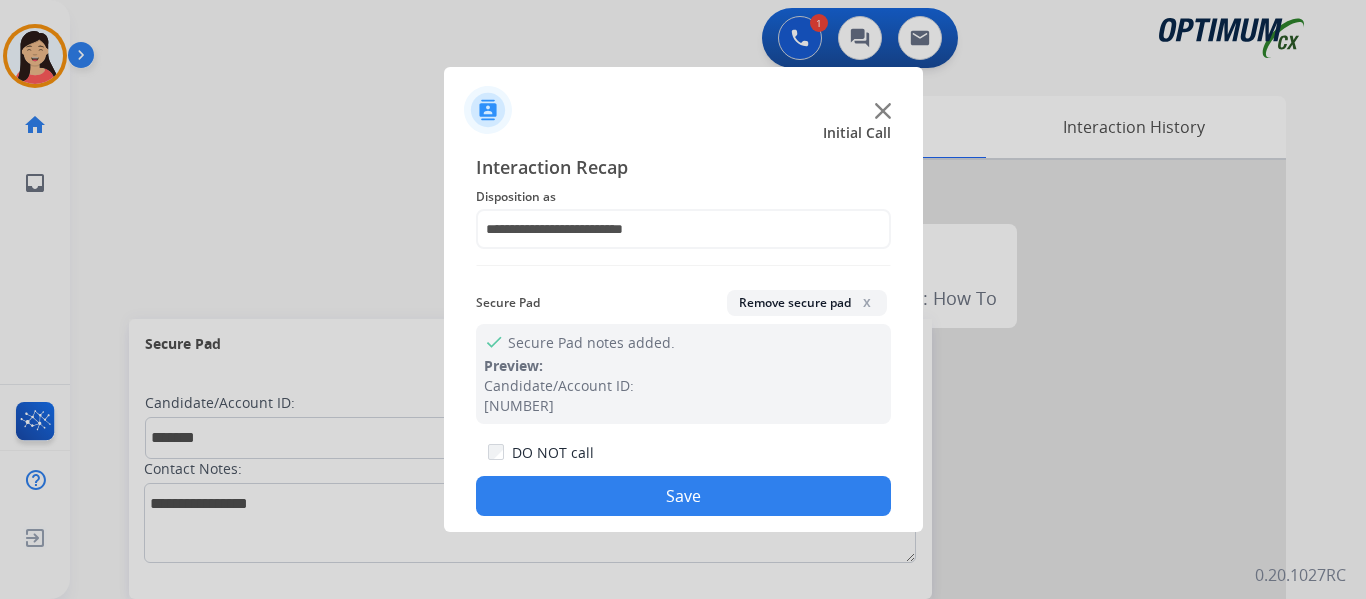 click on "Save" 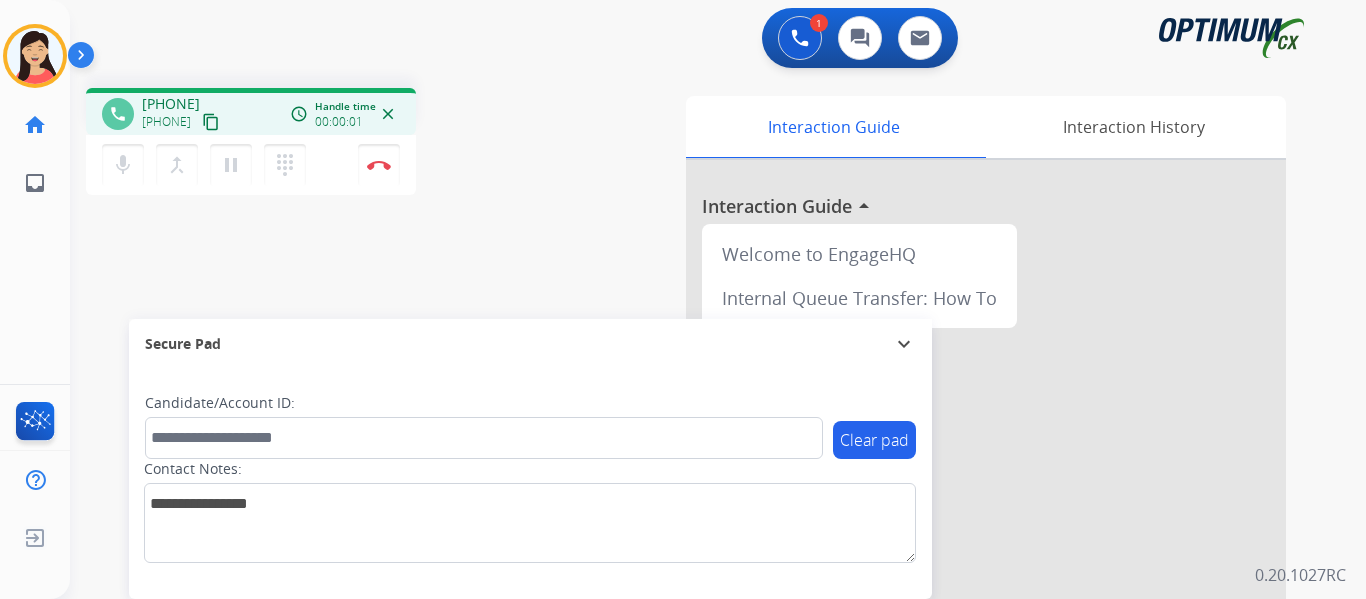 click on "content_copy" at bounding box center [211, 122] 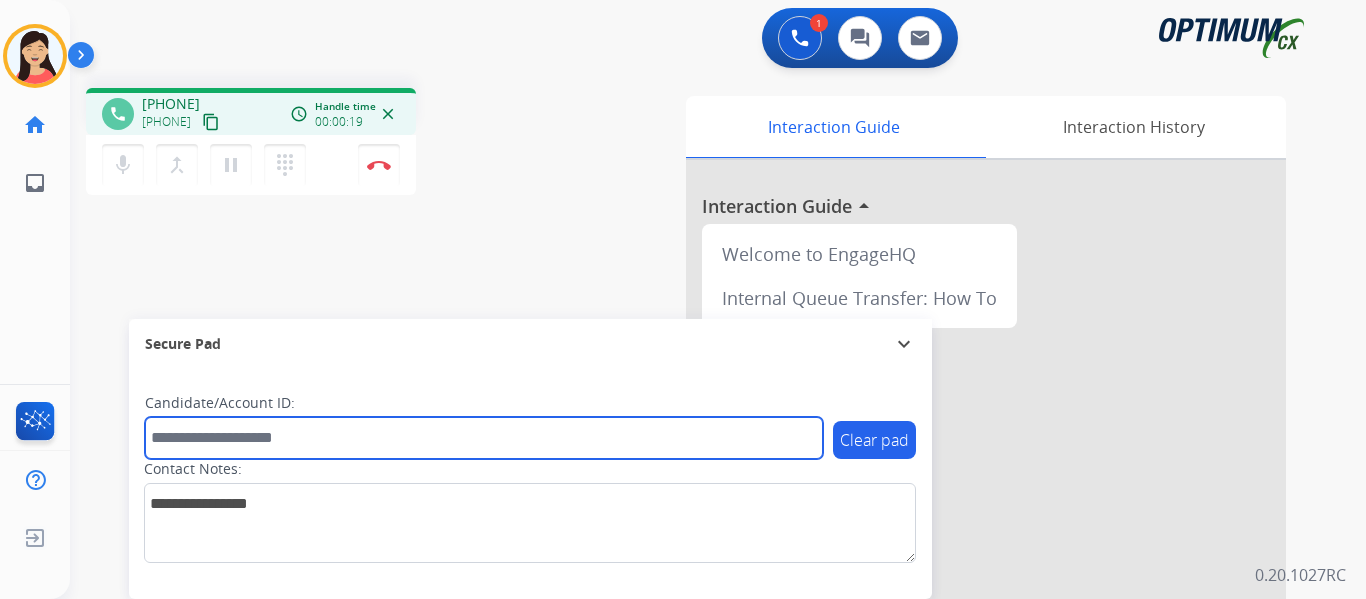 click at bounding box center (484, 438) 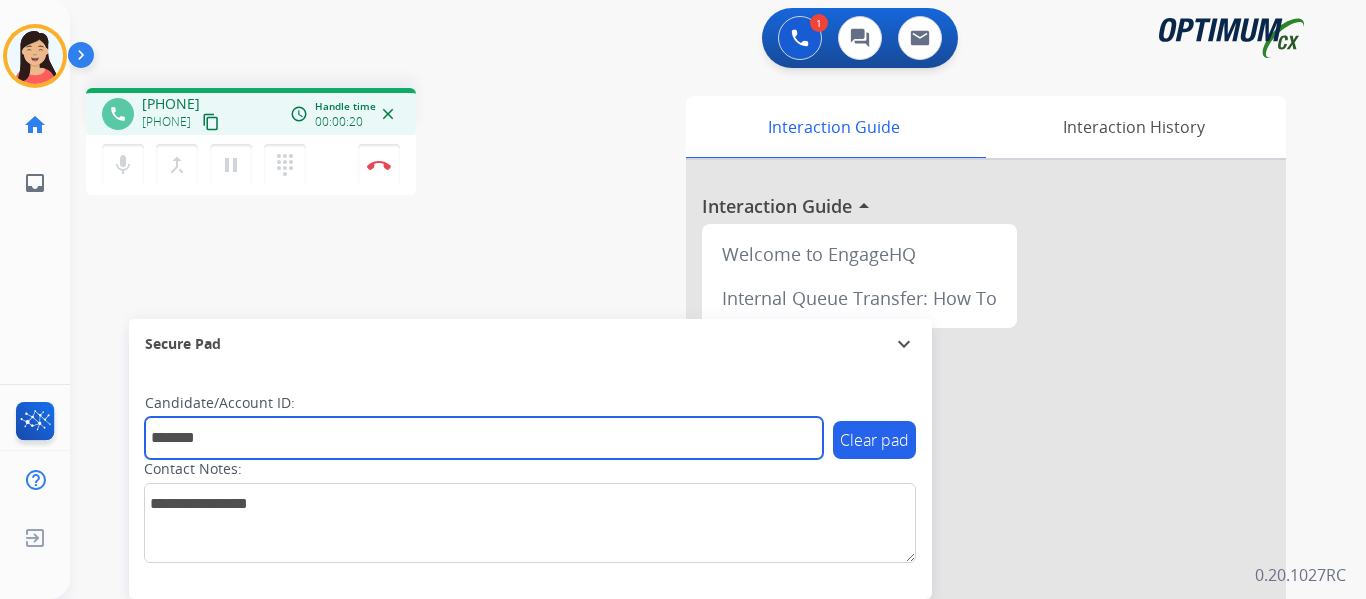 type on "*******" 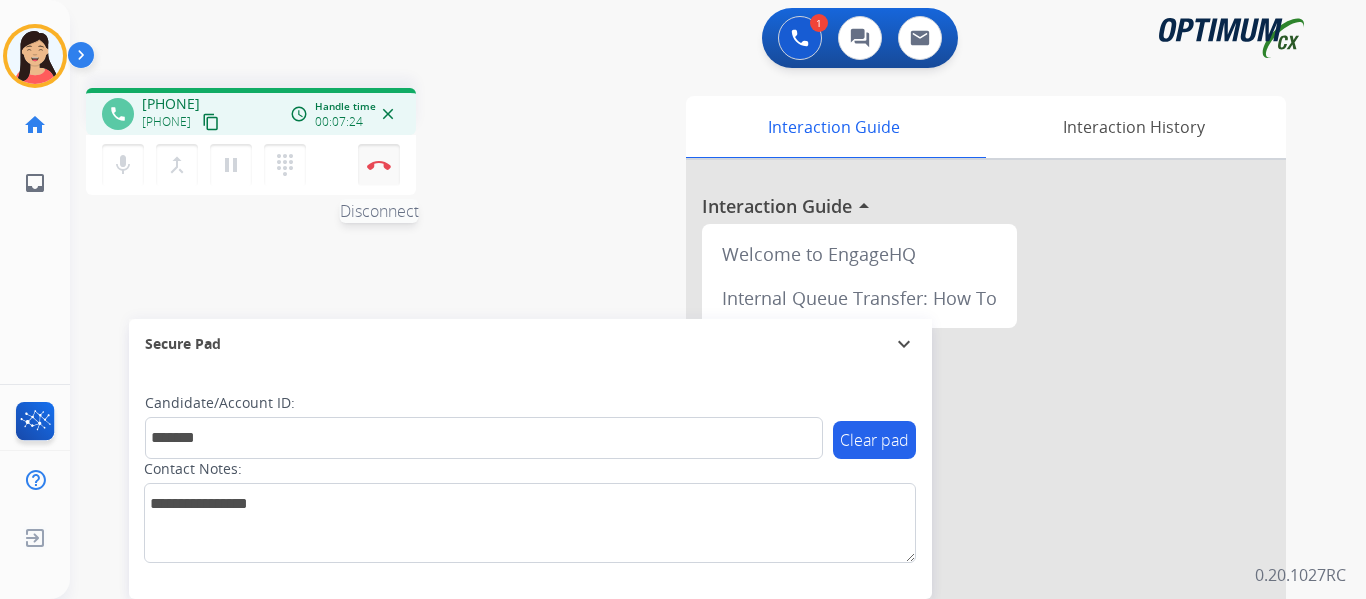 click at bounding box center [379, 165] 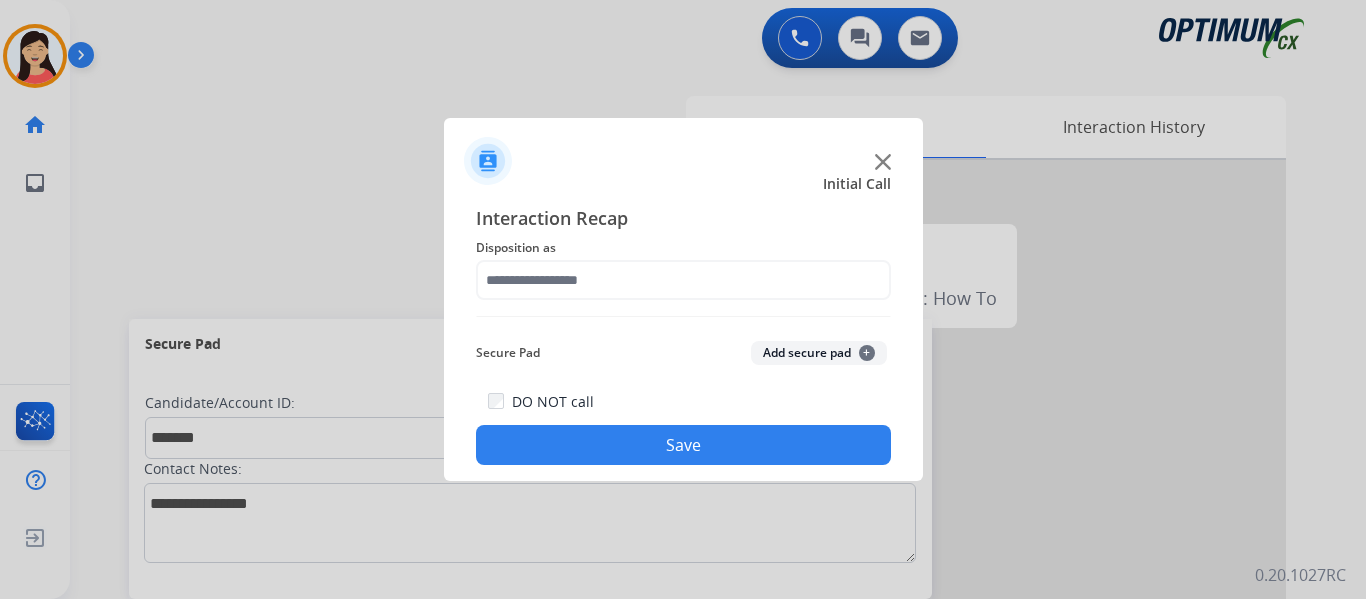 click on "Add secure pad  +" 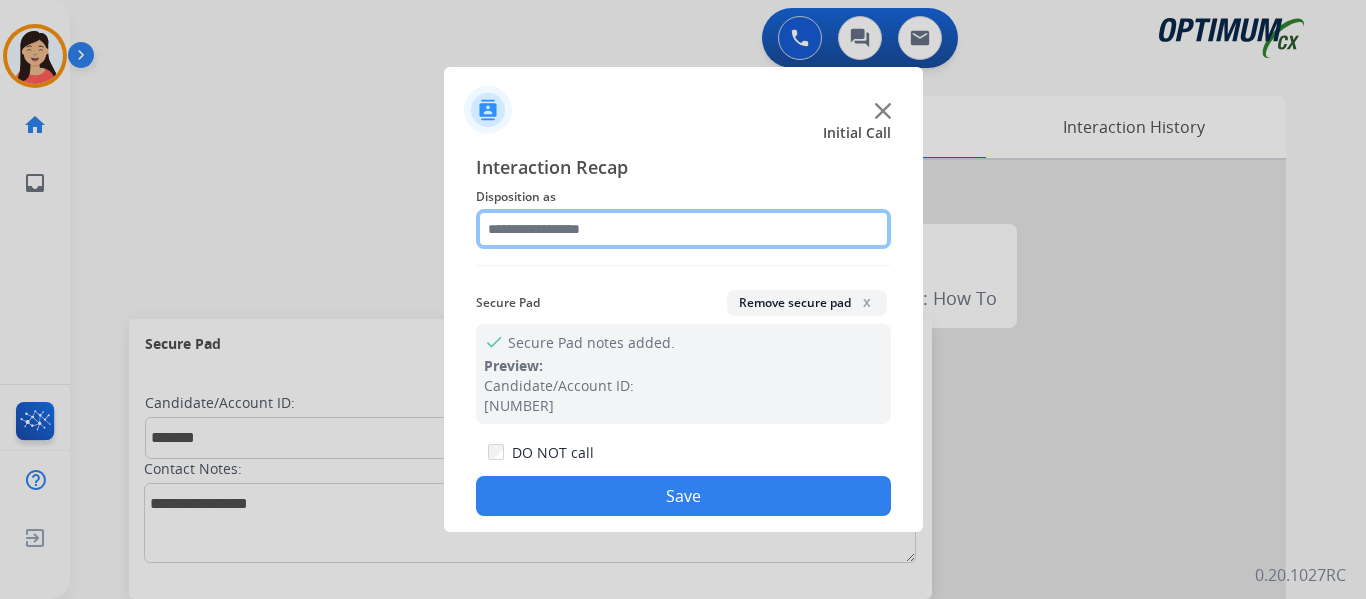 click 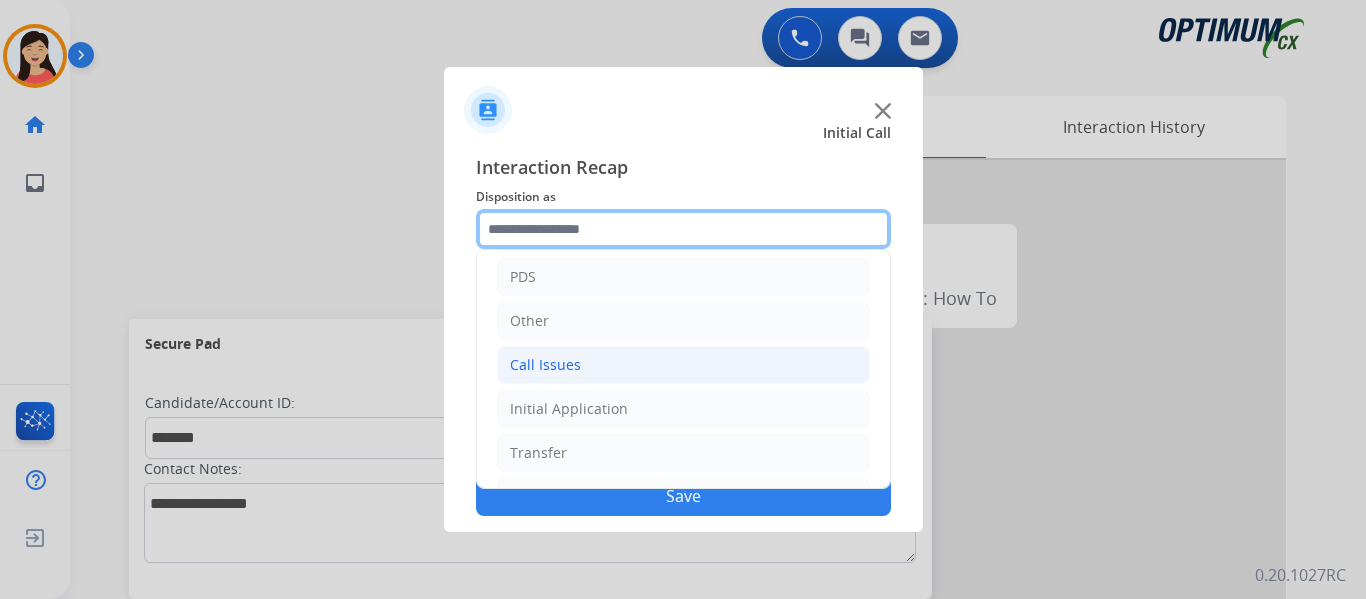 scroll, scrollTop: 136, scrollLeft: 0, axis: vertical 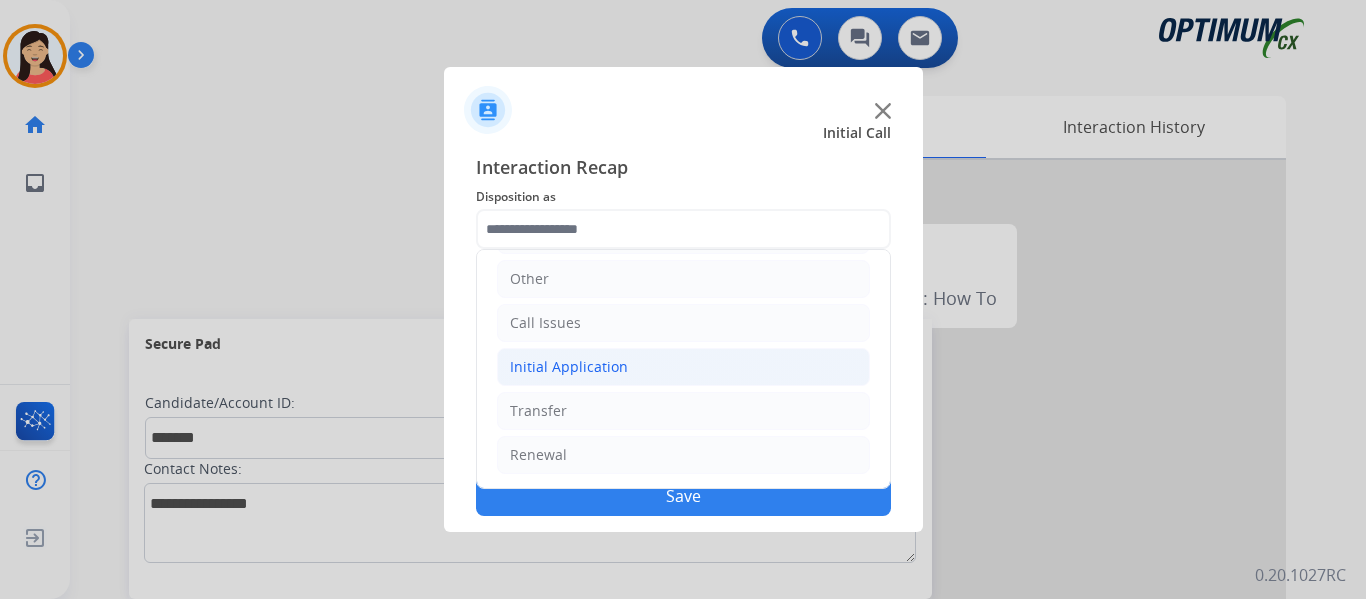 click on "Initial Application" 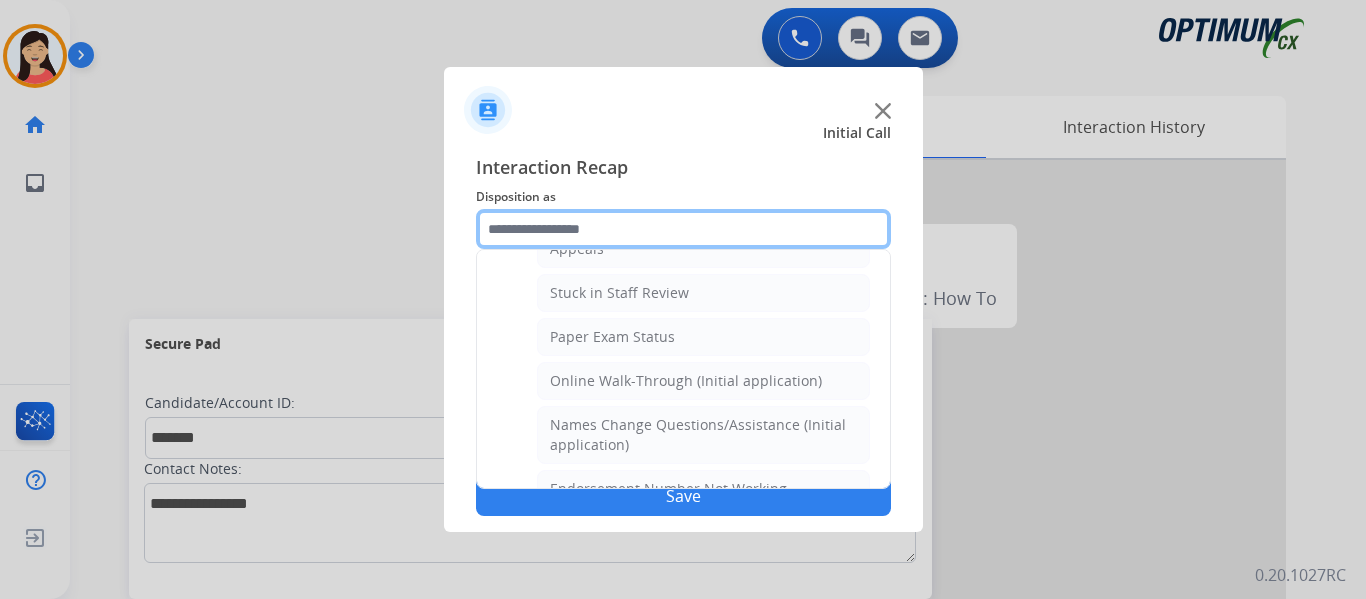scroll, scrollTop: 312, scrollLeft: 0, axis: vertical 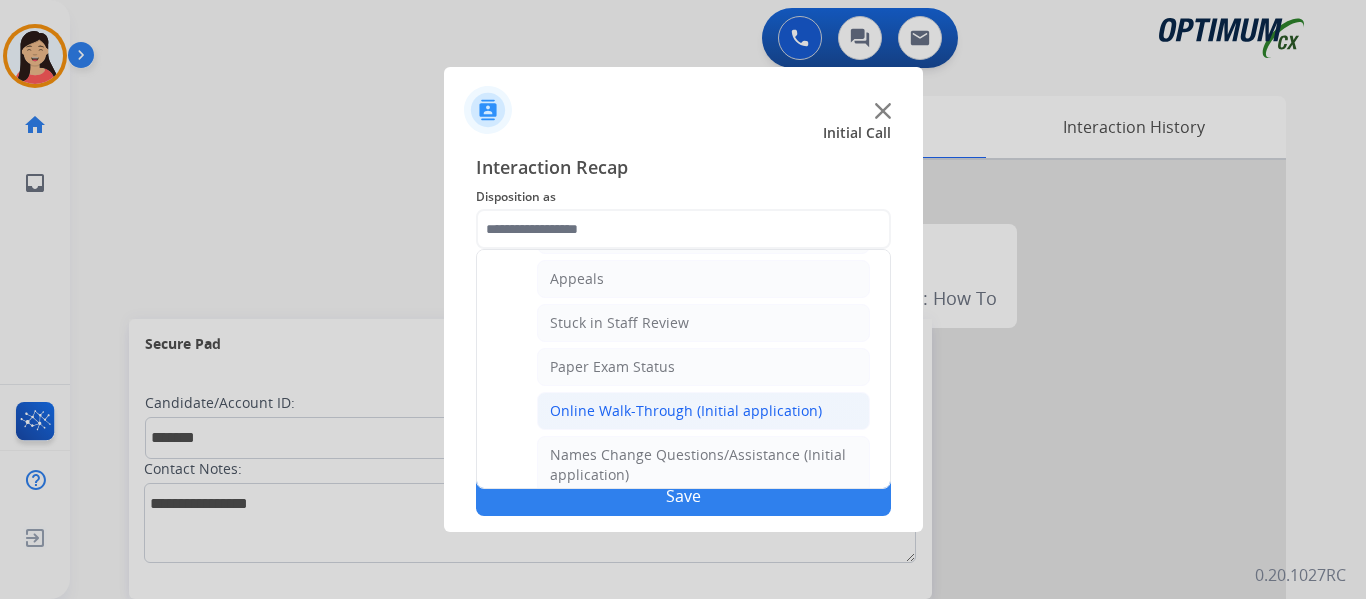 click on "Online Walk-Through (Initial application)" 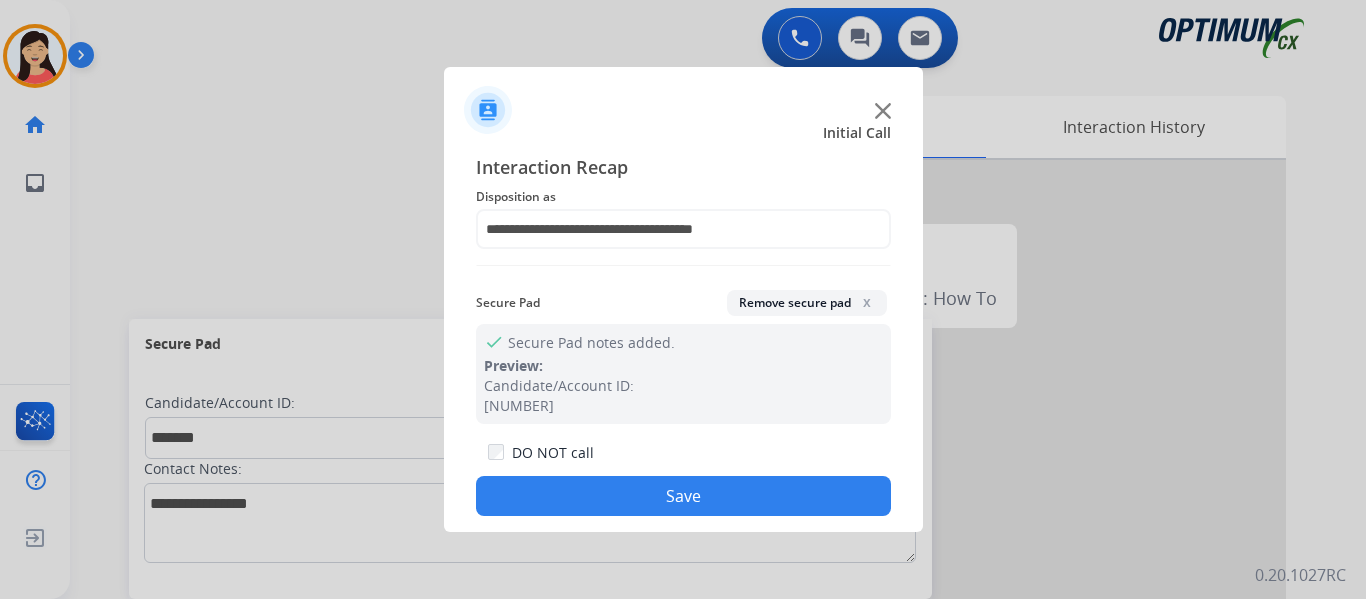 click on "Save" 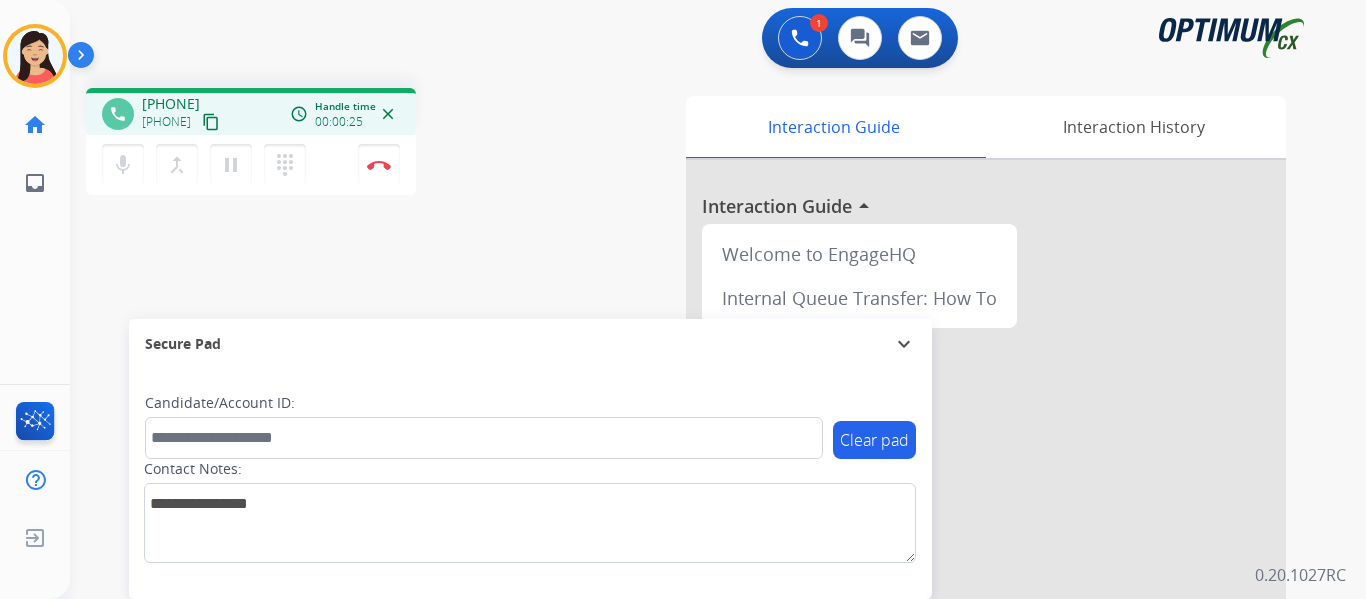 click on "content_copy" at bounding box center [211, 122] 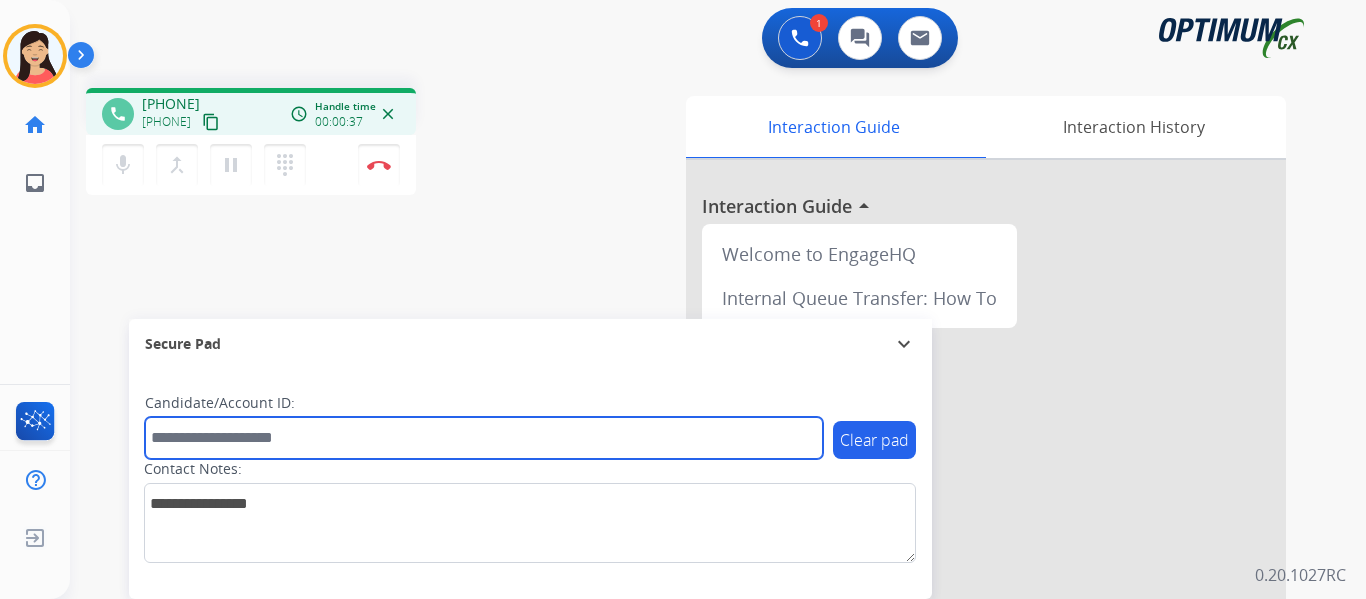 click at bounding box center (484, 438) 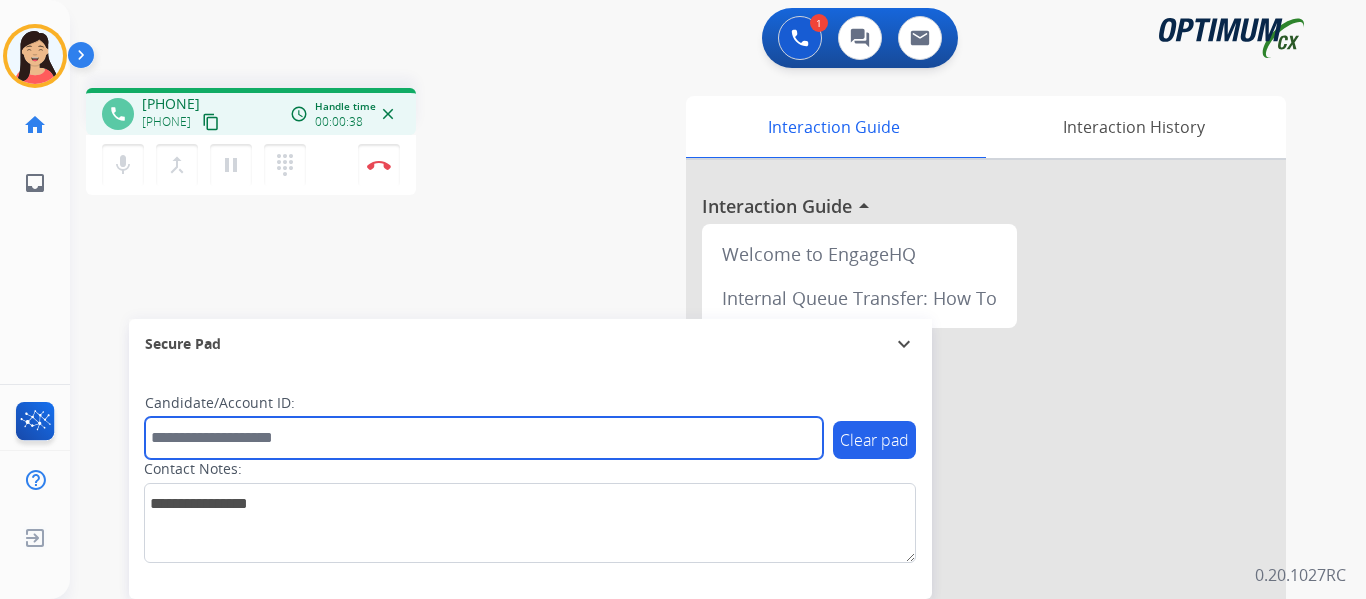 paste on "*******" 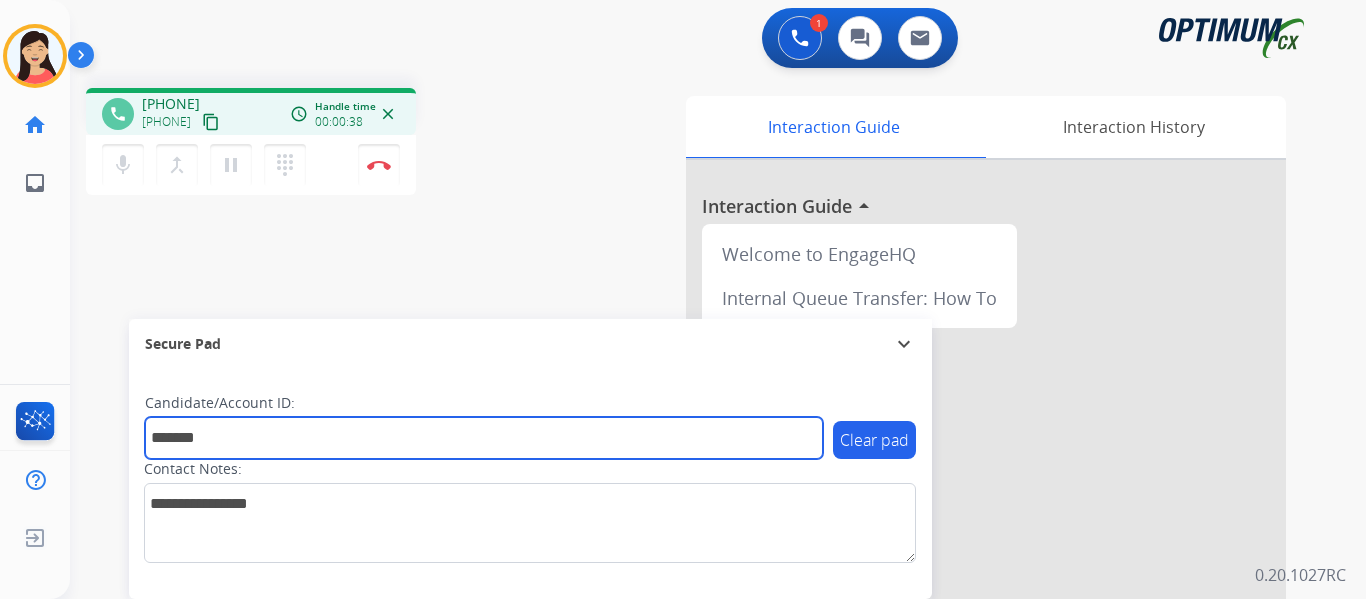 type on "*******" 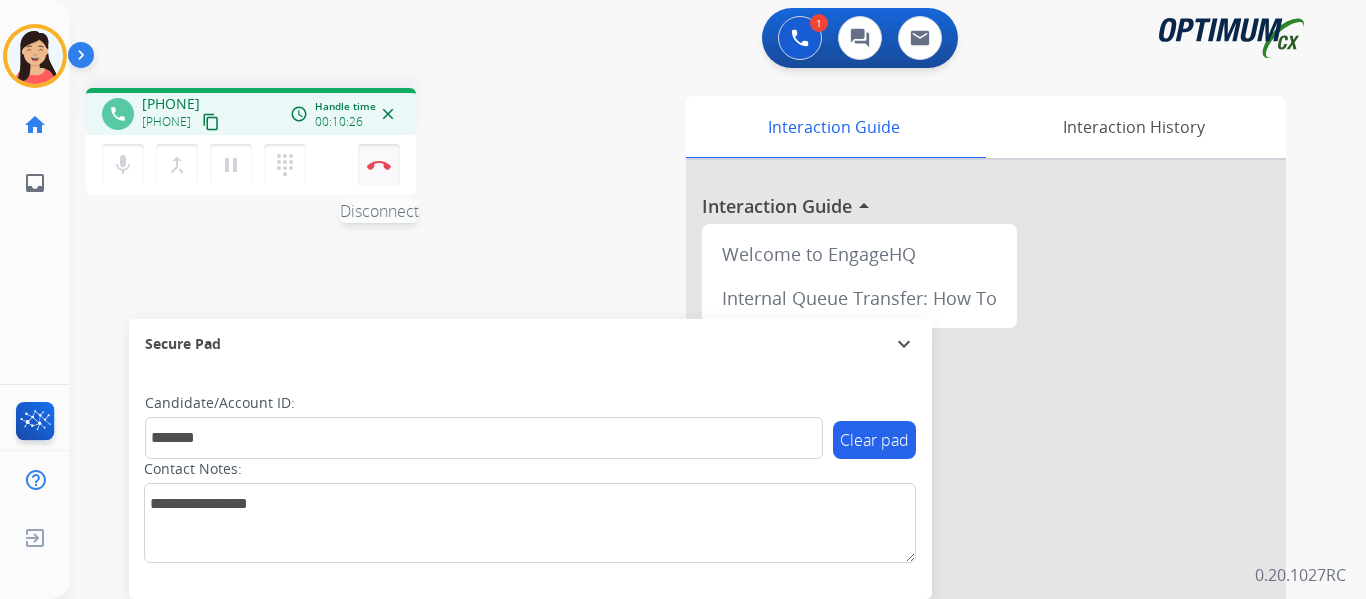 click on "Disconnect" at bounding box center (379, 165) 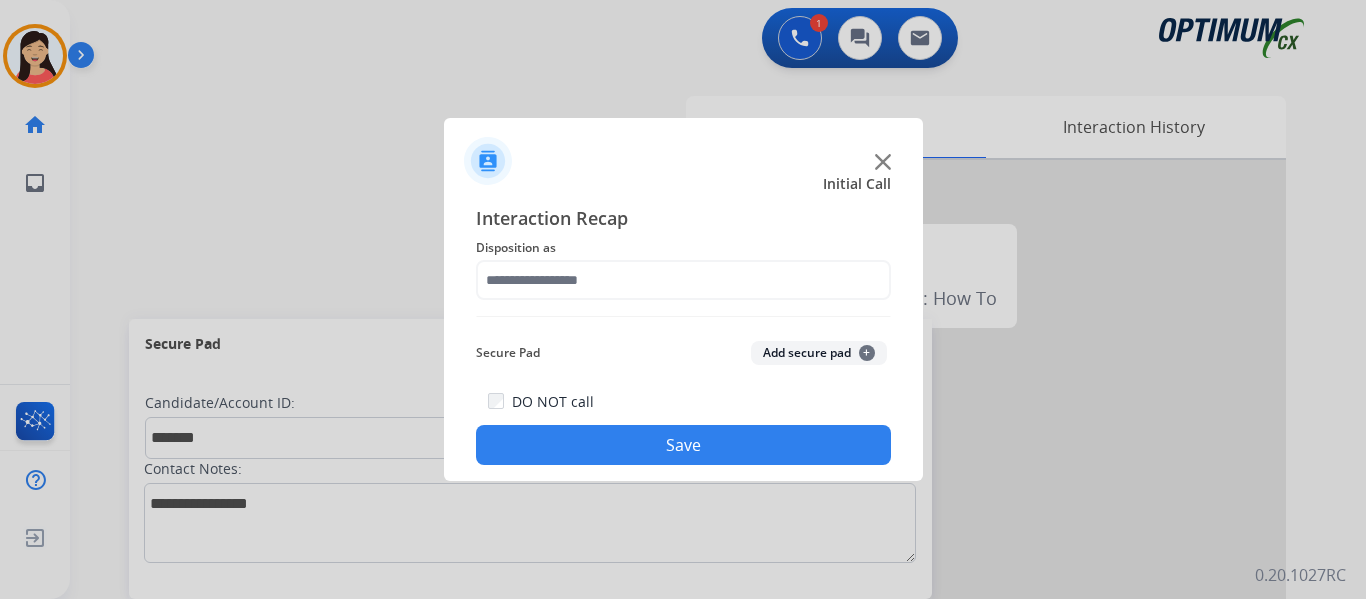 click on "Add secure pad  +" 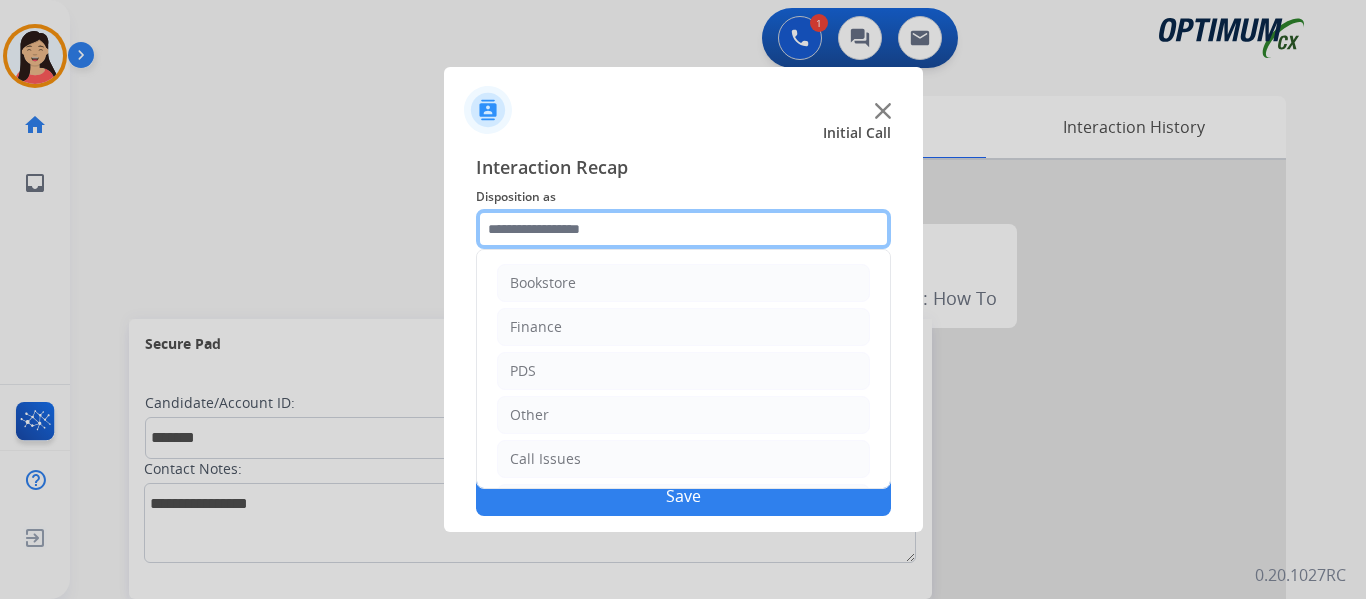 click 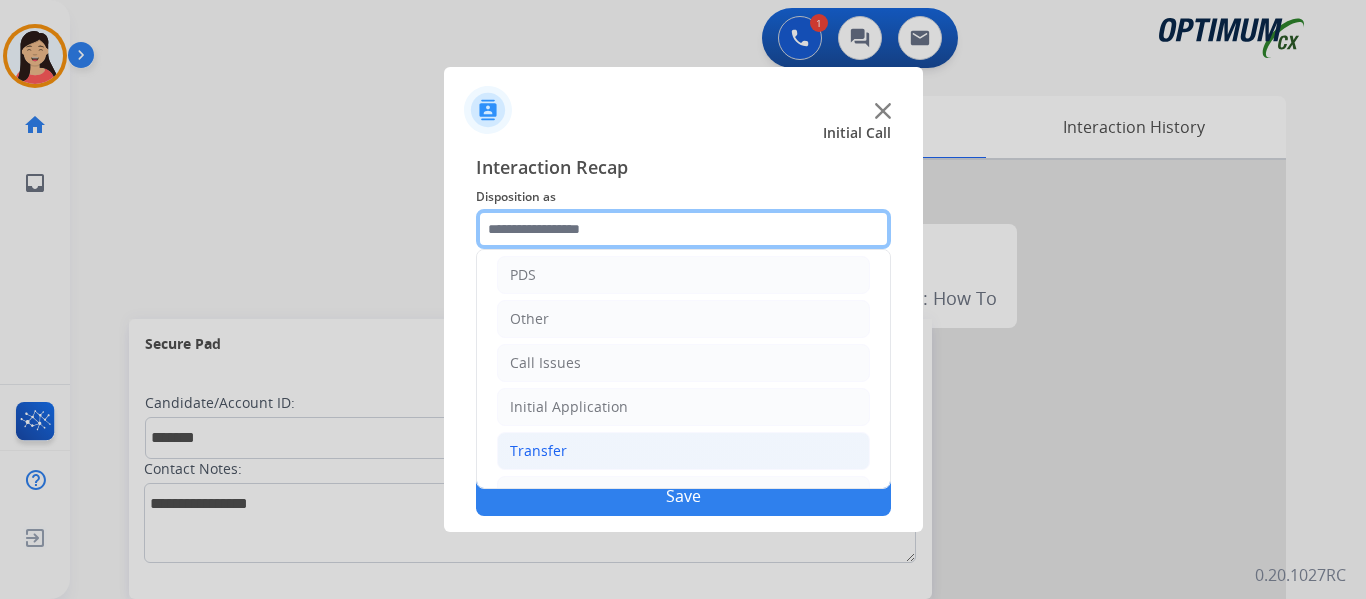 scroll, scrollTop: 136, scrollLeft: 0, axis: vertical 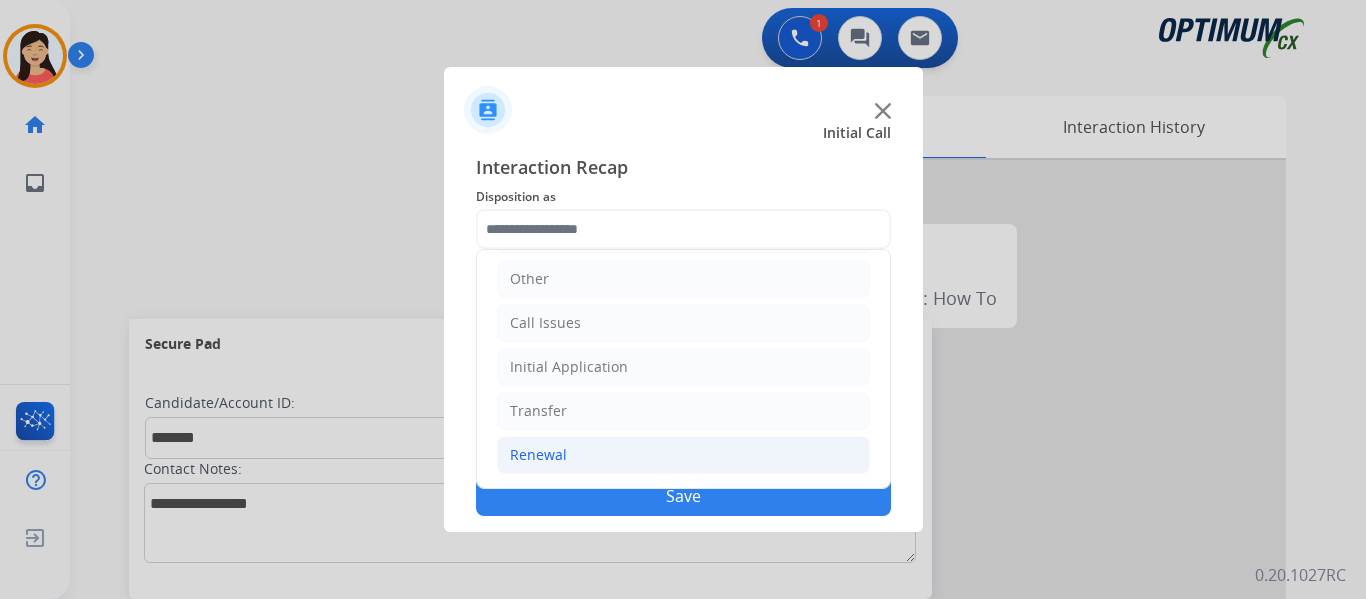 click on "Renewal" 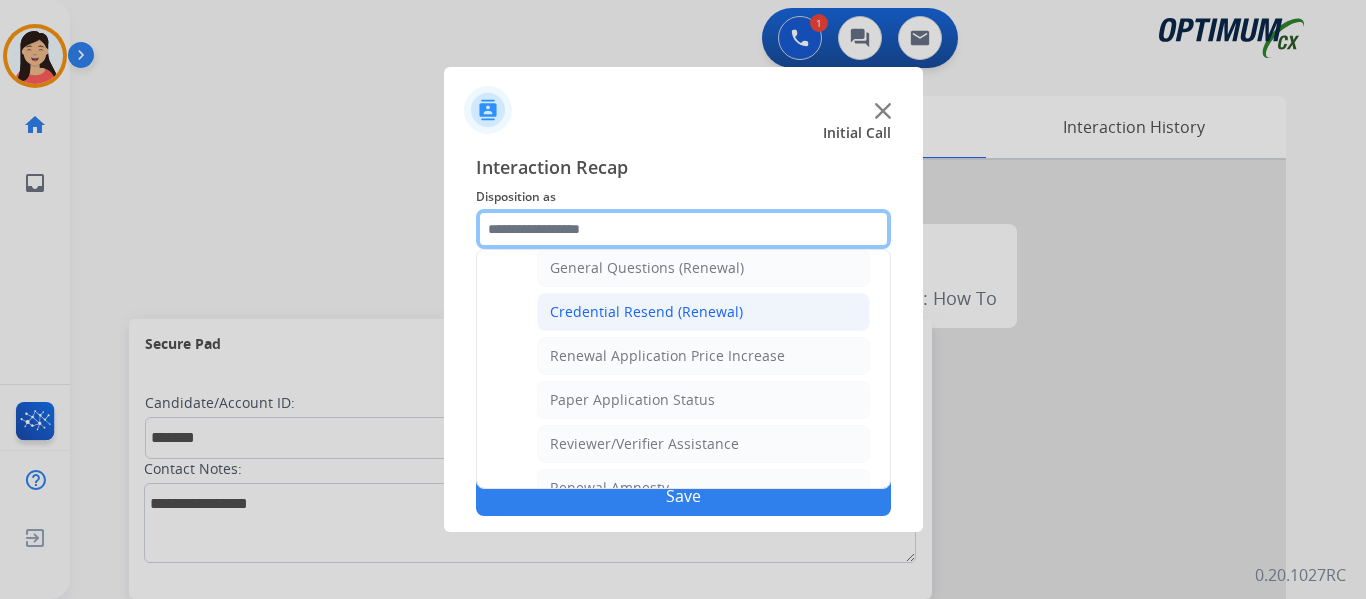 scroll, scrollTop: 572, scrollLeft: 0, axis: vertical 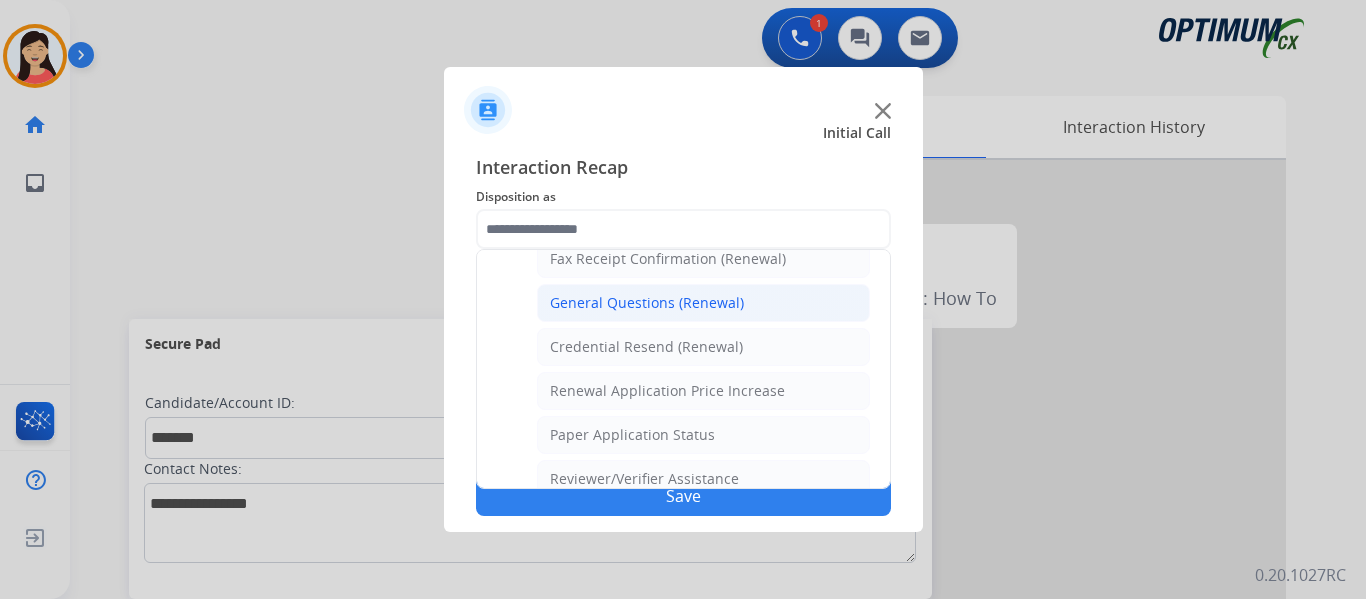click on "General Questions (Renewal)" 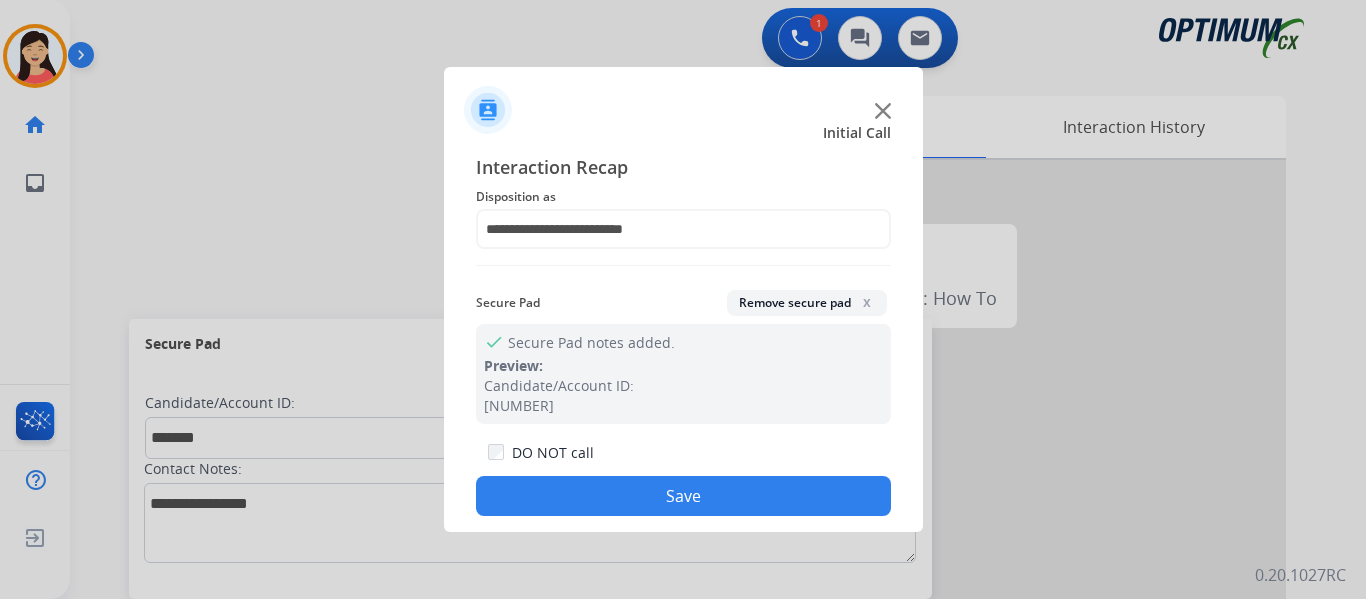 drag, startPoint x: 740, startPoint y: 487, endPoint x: 1307, endPoint y: 525, distance: 568.2719 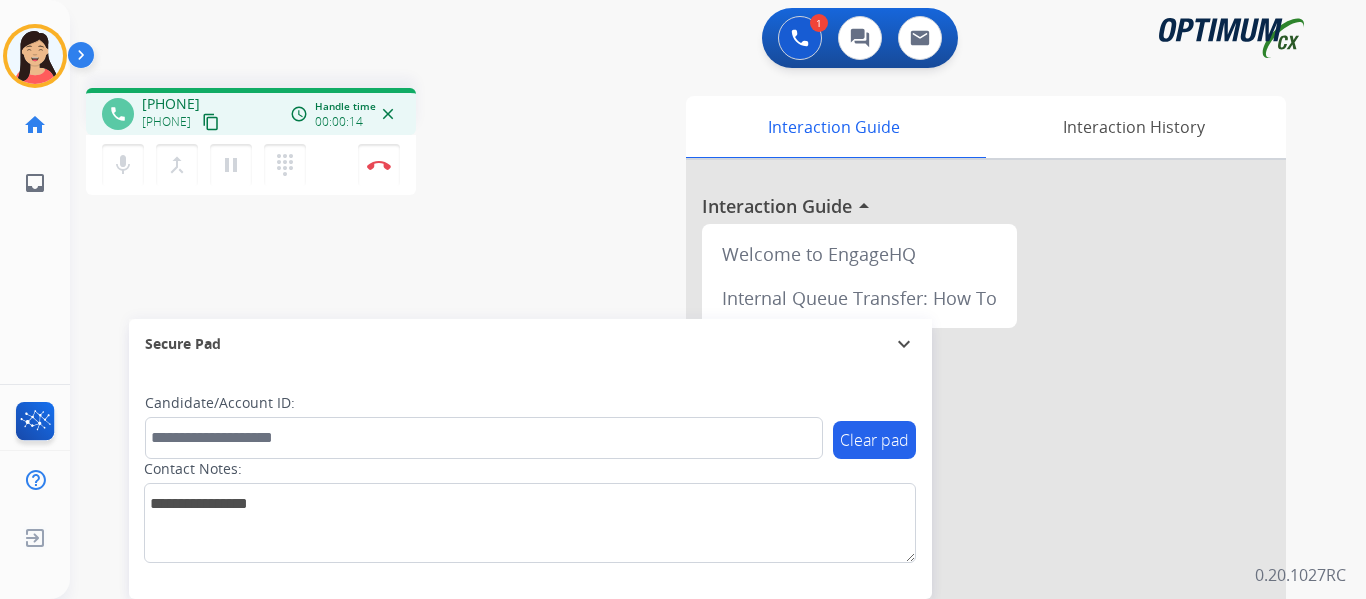 click on "content_copy" at bounding box center [211, 122] 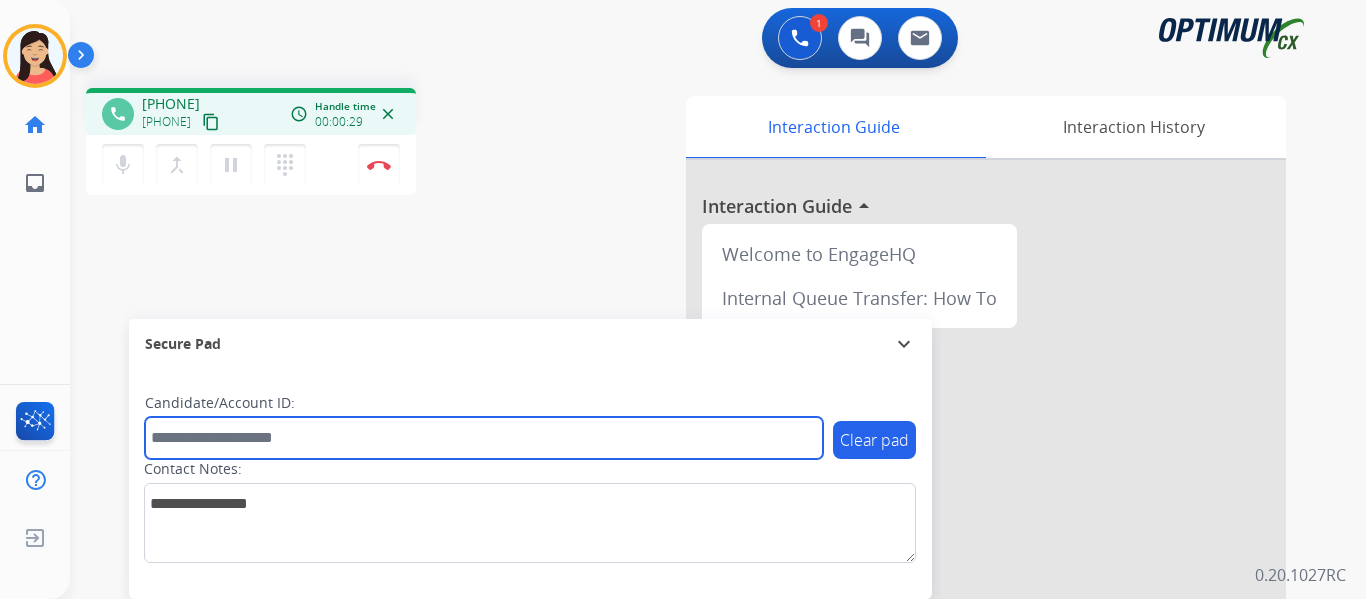 click at bounding box center (484, 438) 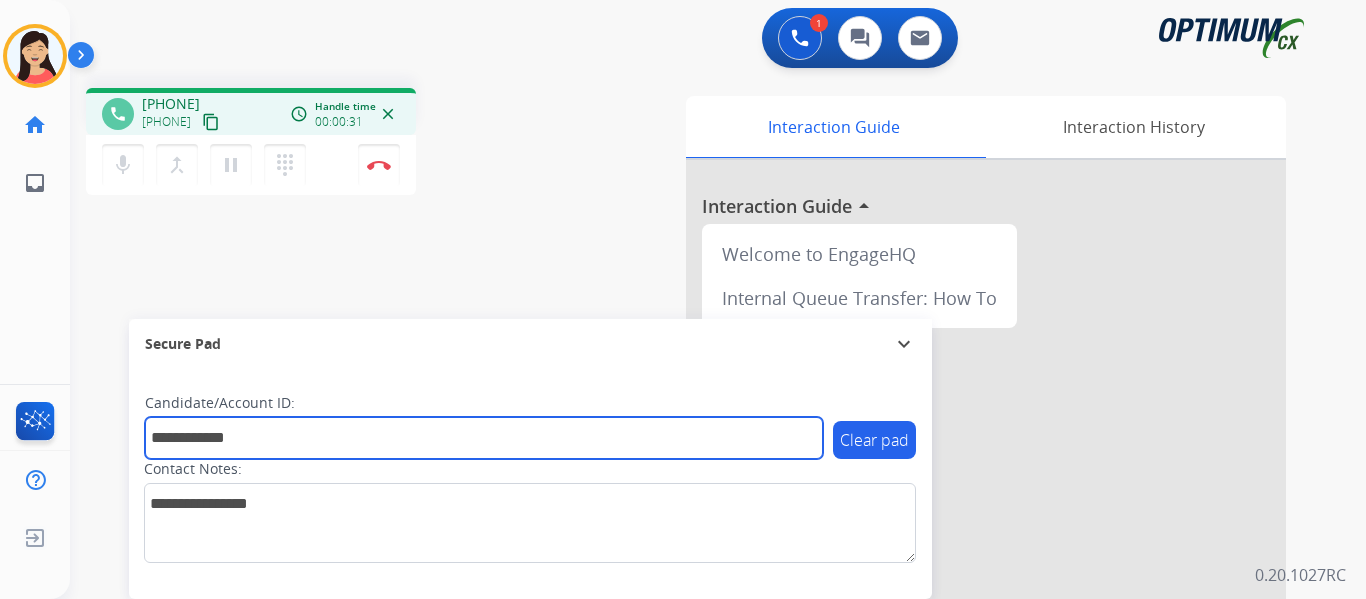 drag, startPoint x: 157, startPoint y: 443, endPoint x: 85, endPoint y: 441, distance: 72.02777 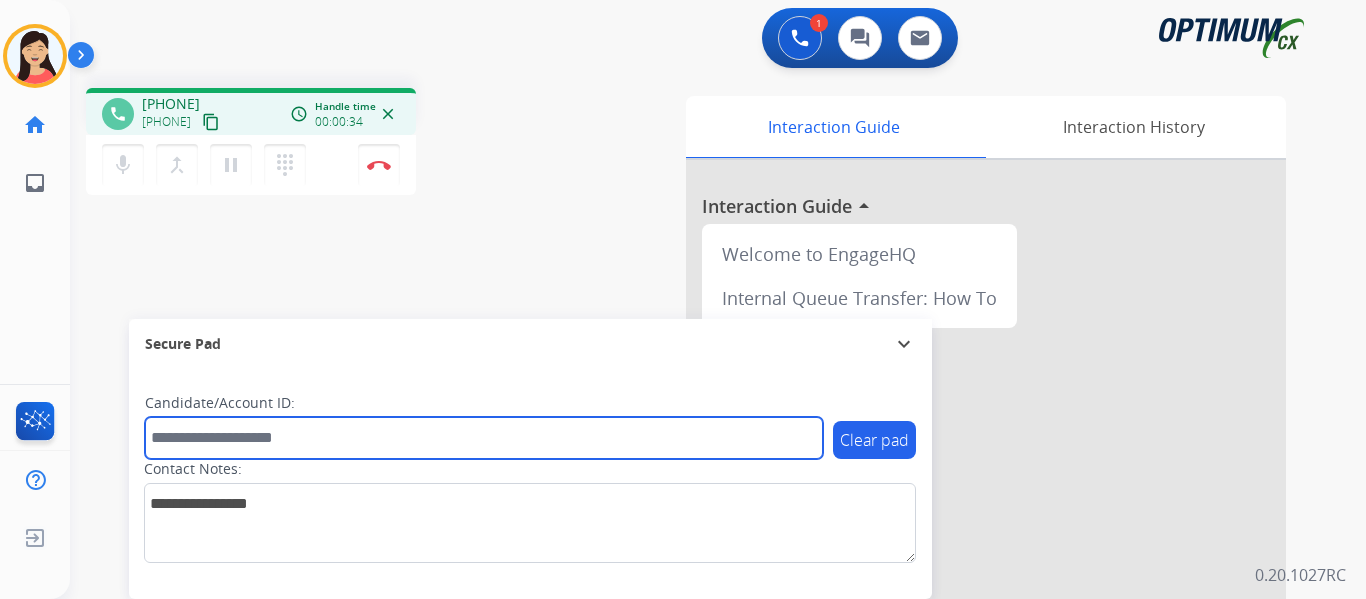 click at bounding box center [484, 438] 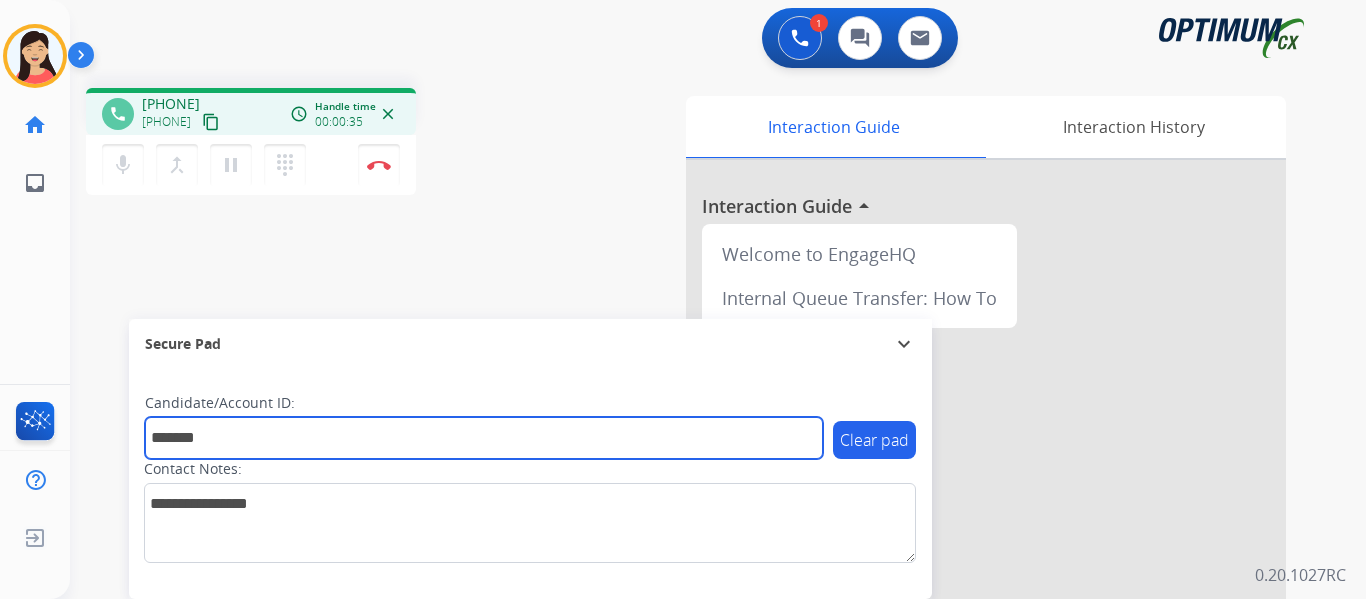 type on "*******" 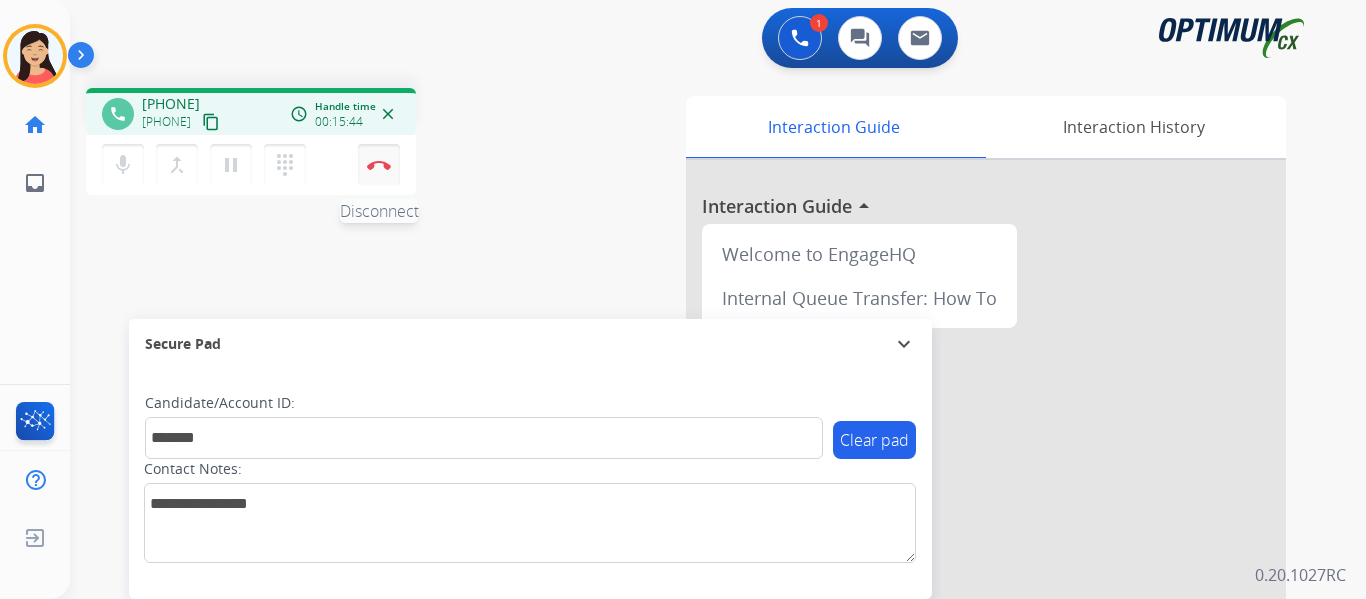 click at bounding box center (379, 165) 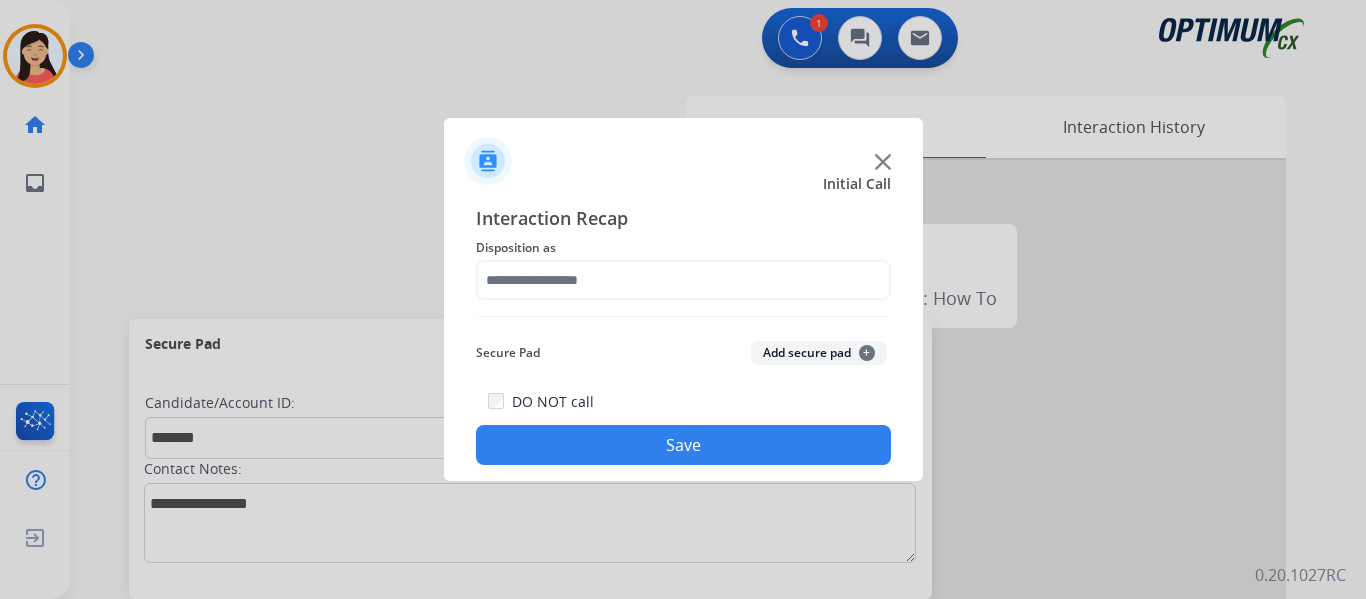 click on "Add secure pad  +" 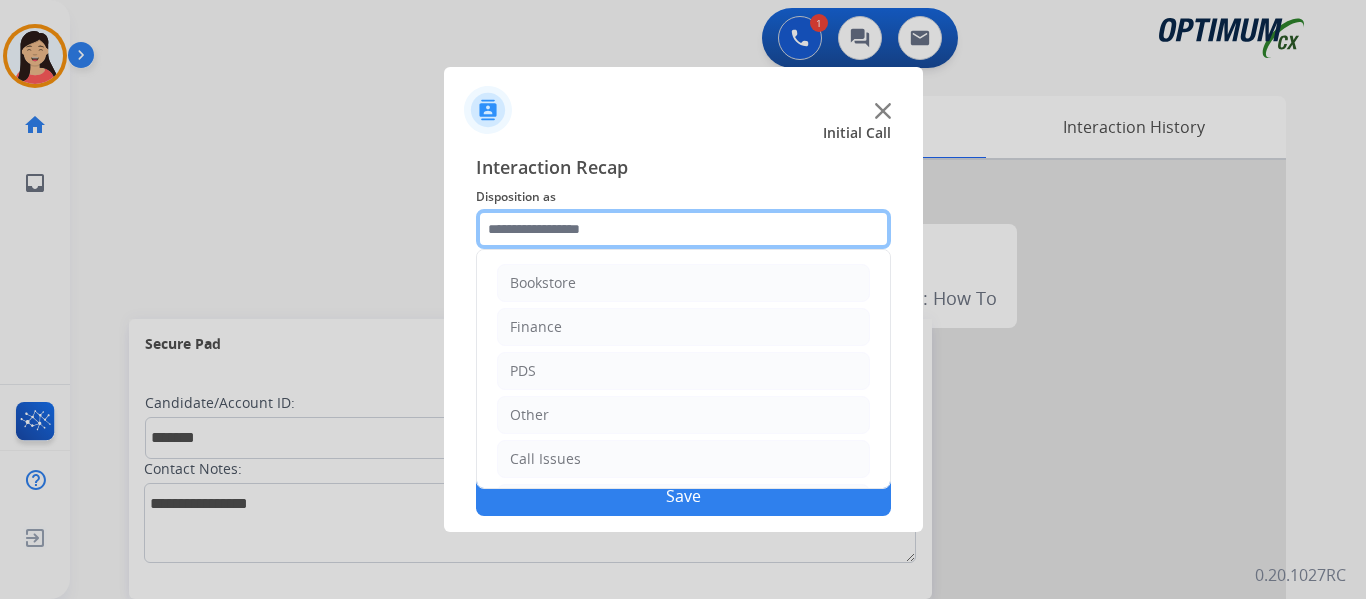 click 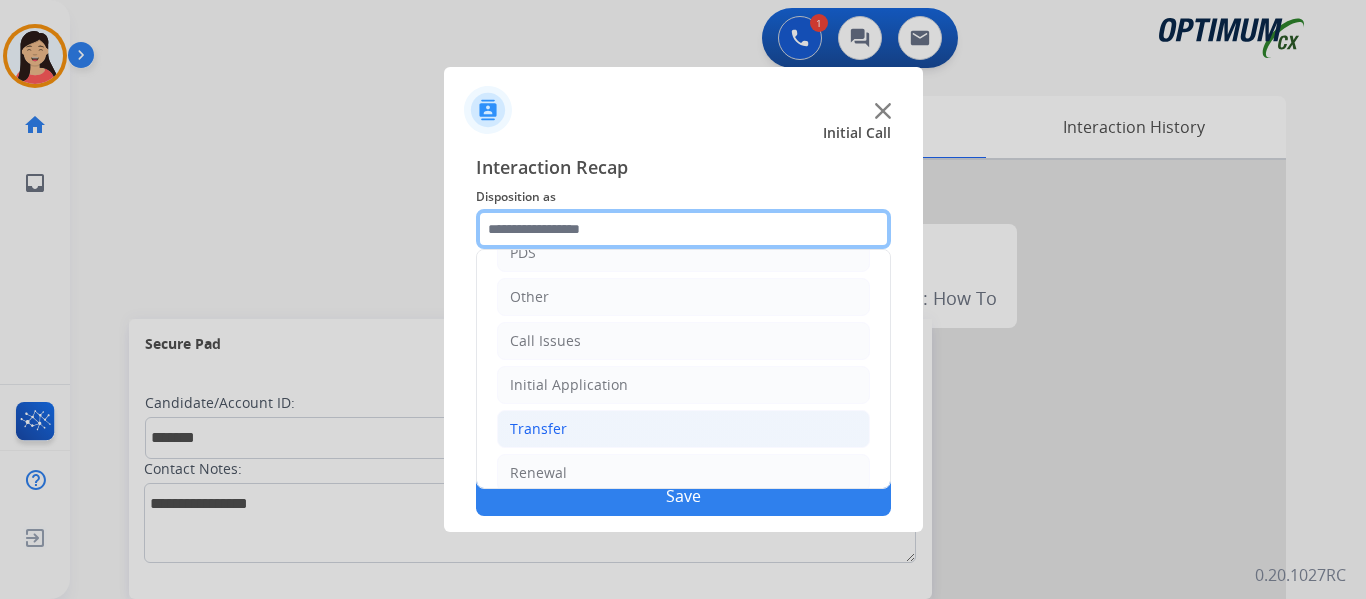 scroll, scrollTop: 136, scrollLeft: 0, axis: vertical 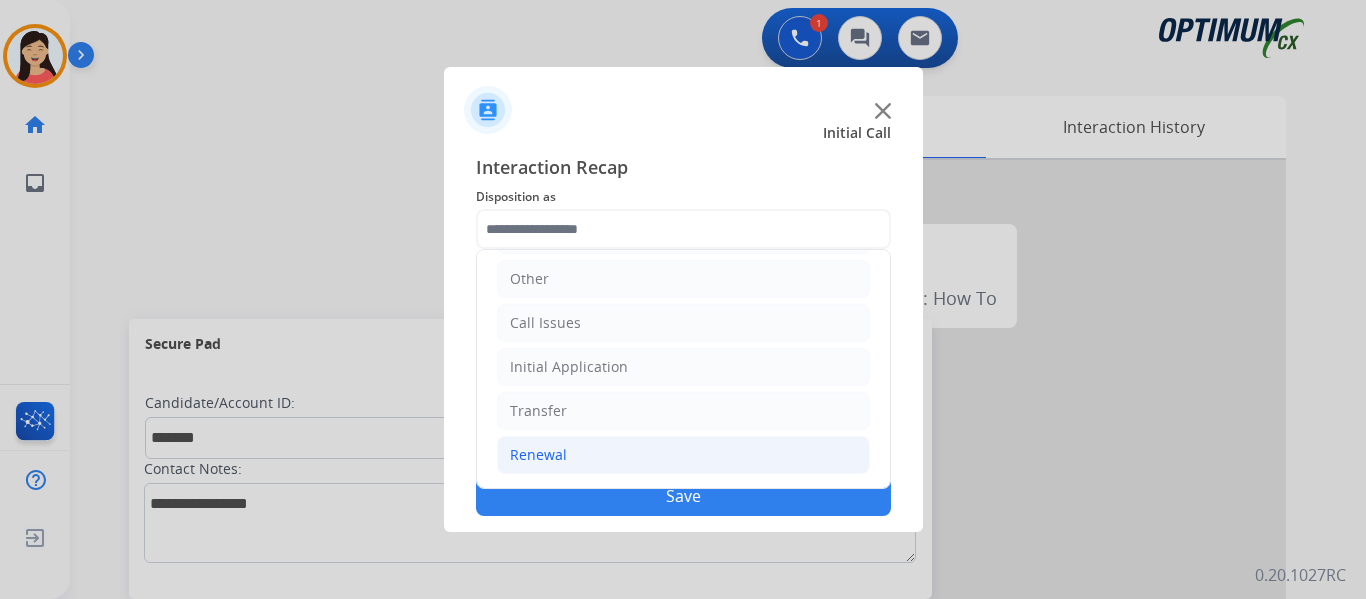 click on "Renewal" 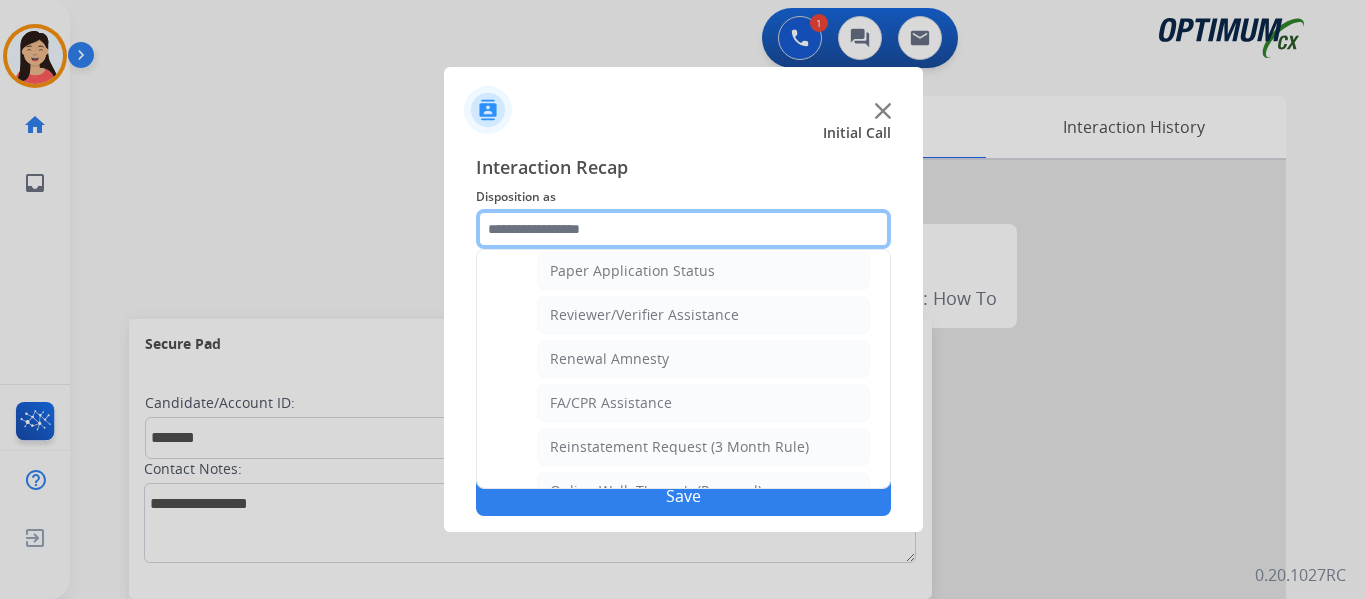 scroll, scrollTop: 772, scrollLeft: 0, axis: vertical 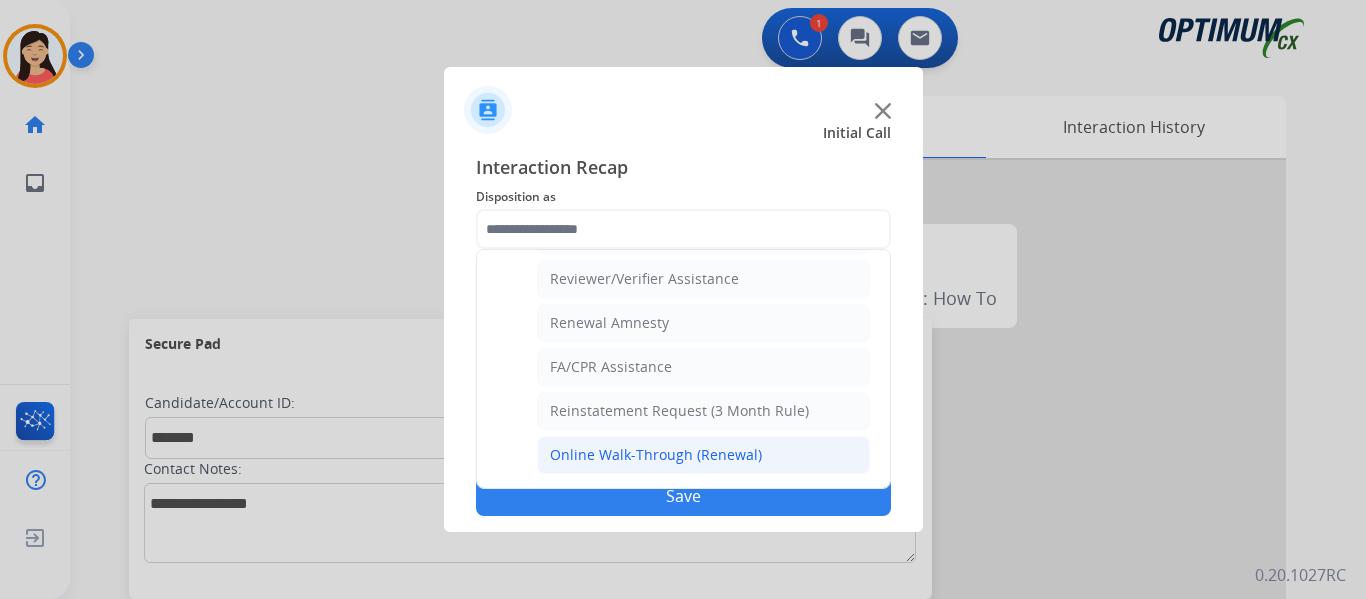 click on "Online Walk-Through (Renewal)" 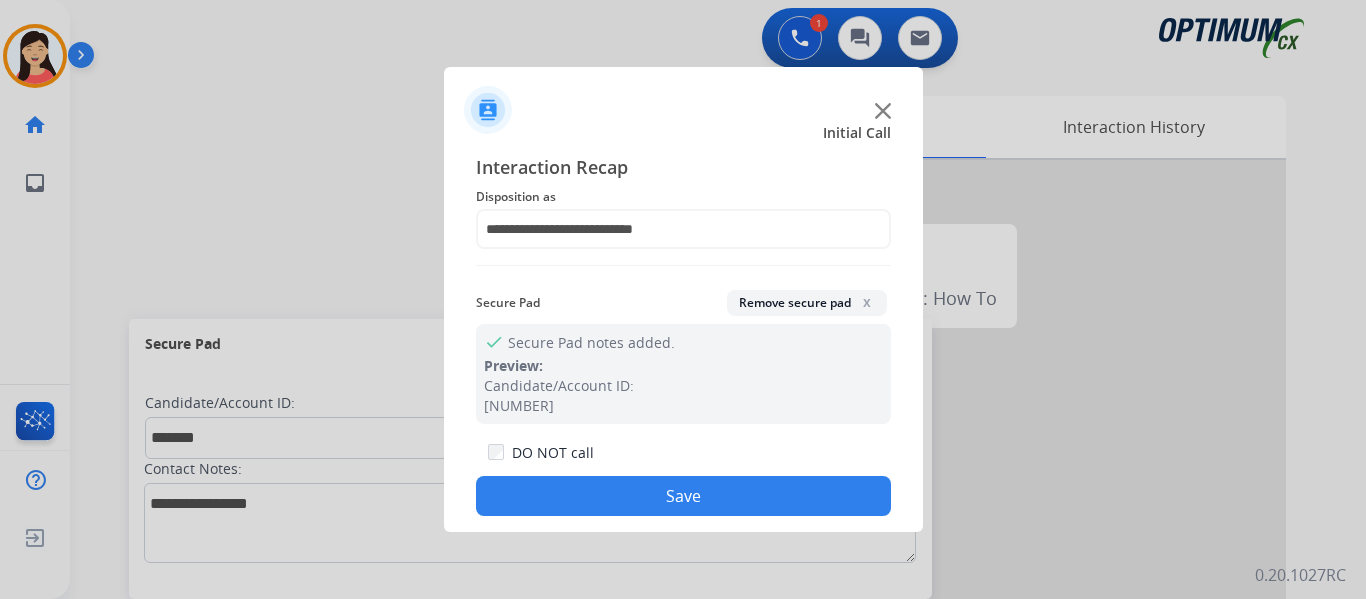 click on "Save" 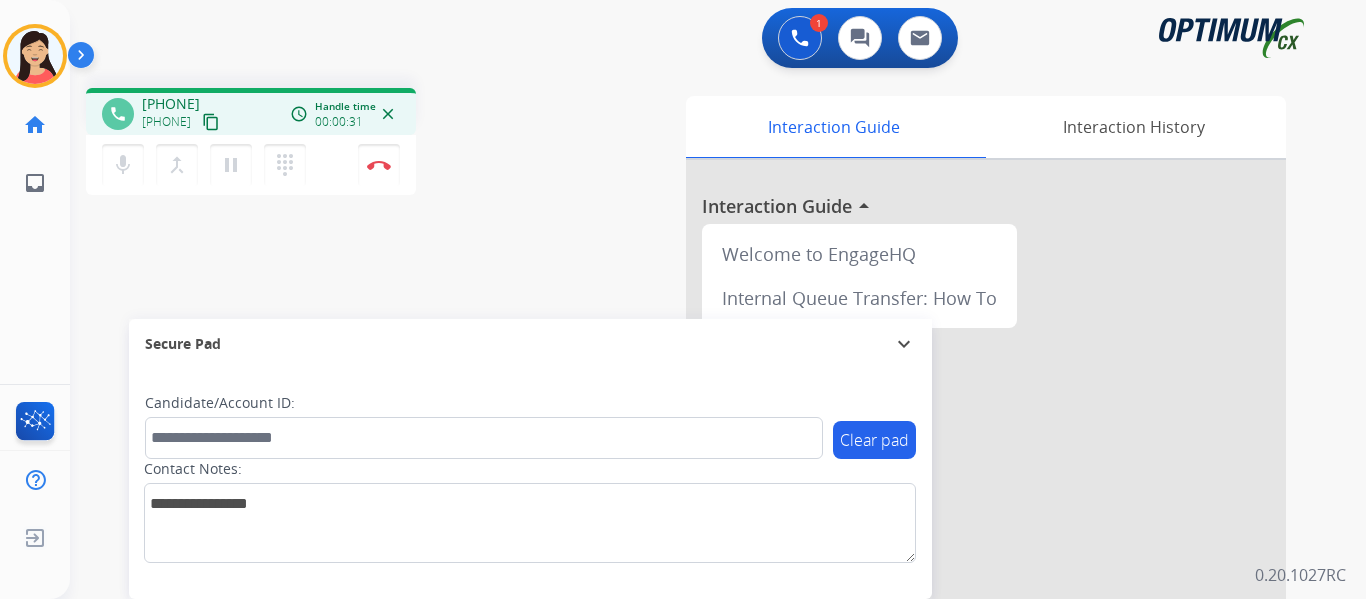 click on "content_copy" at bounding box center [211, 122] 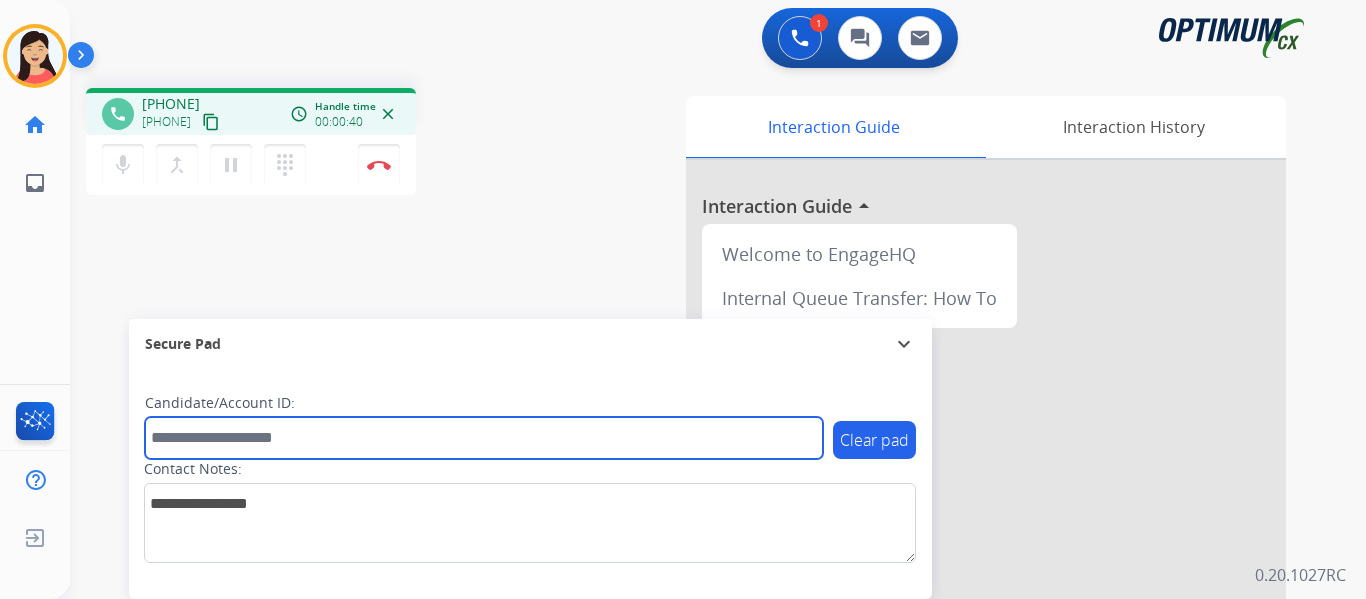 click at bounding box center (484, 438) 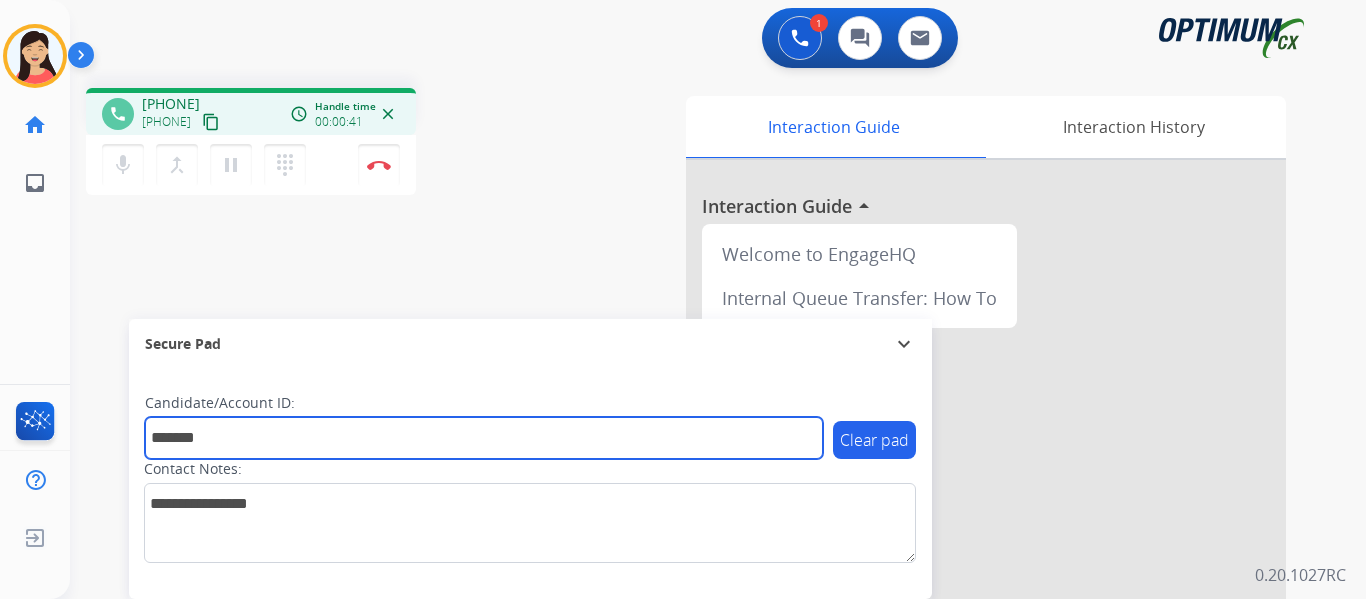 type on "*******" 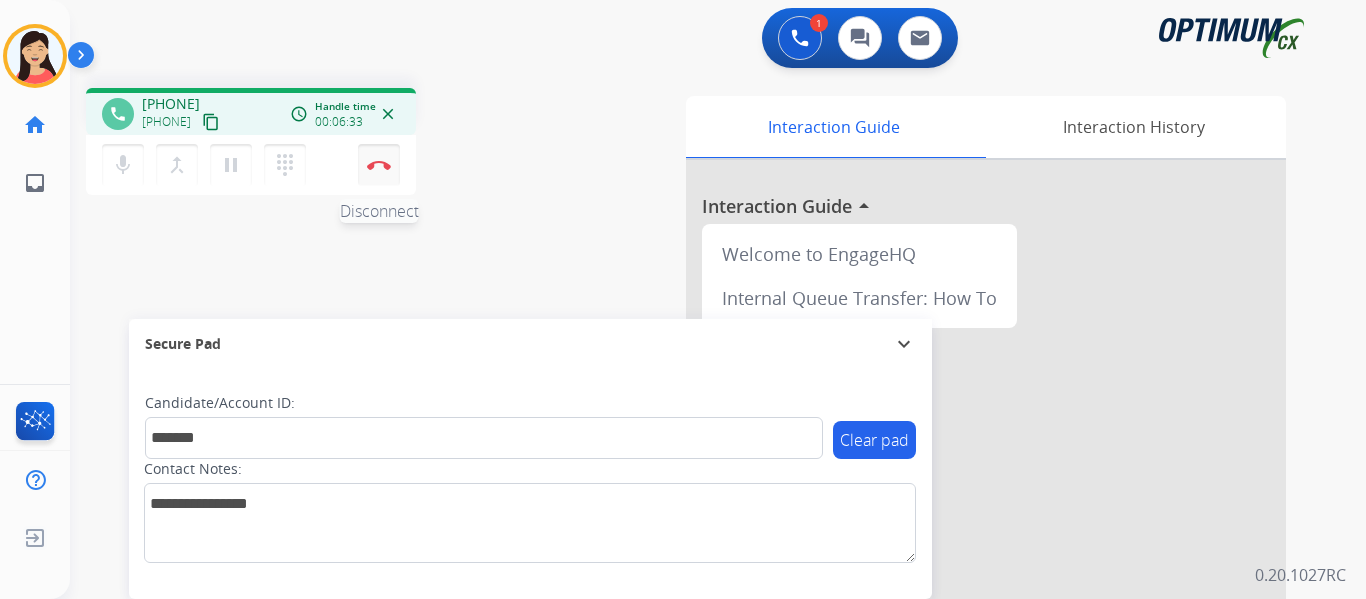 click at bounding box center (379, 165) 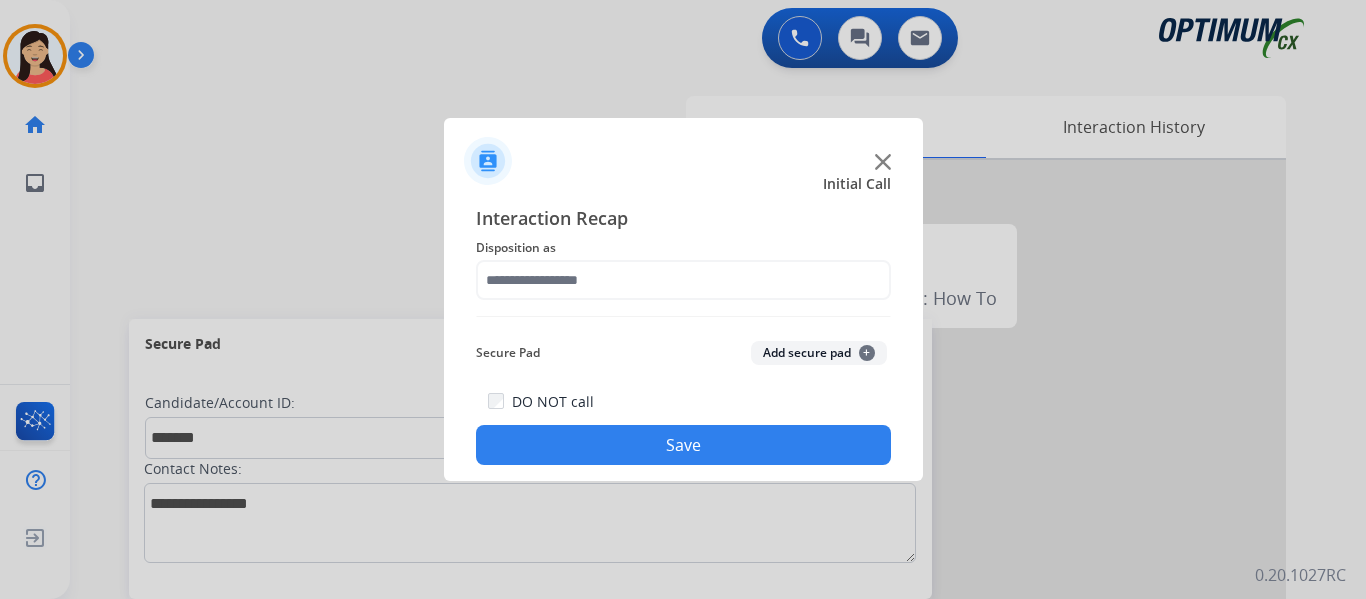 drag, startPoint x: 842, startPoint y: 354, endPoint x: 701, endPoint y: 318, distance: 145.5232 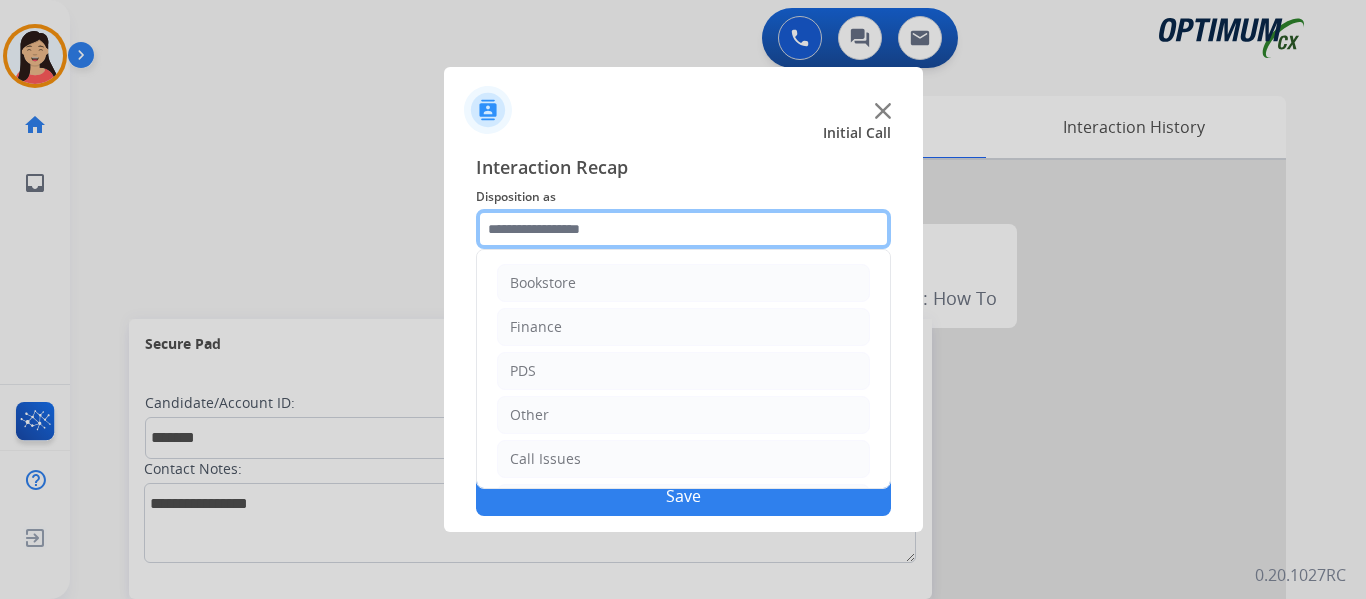 click 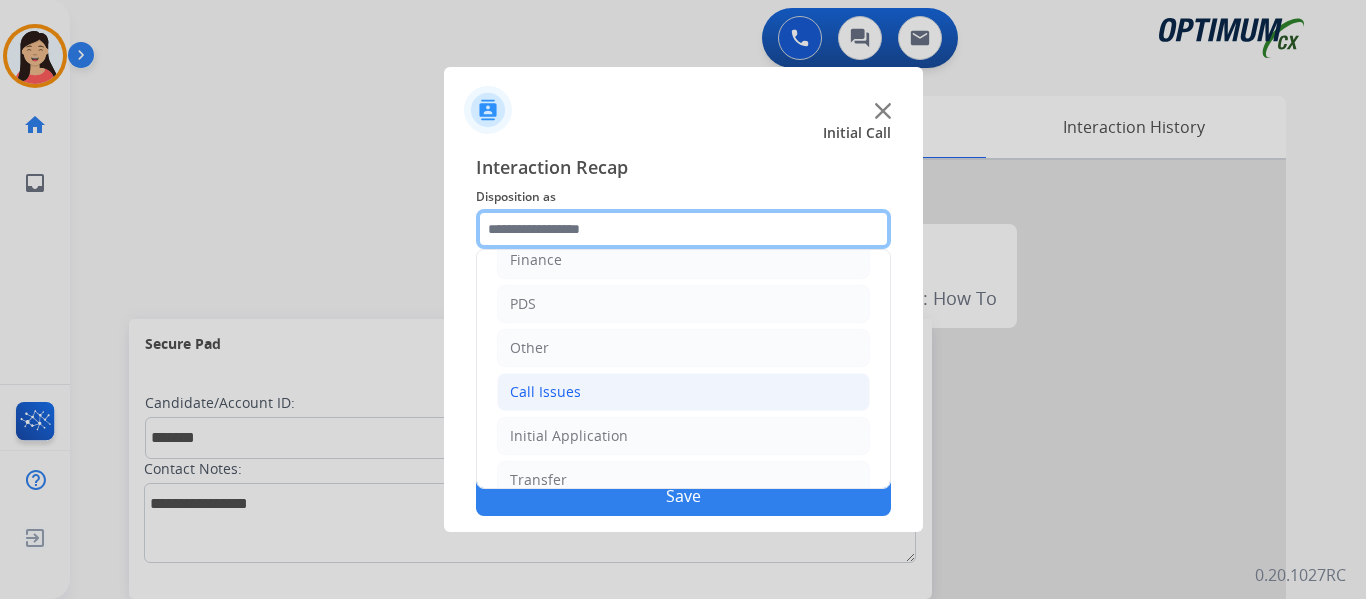 scroll, scrollTop: 136, scrollLeft: 0, axis: vertical 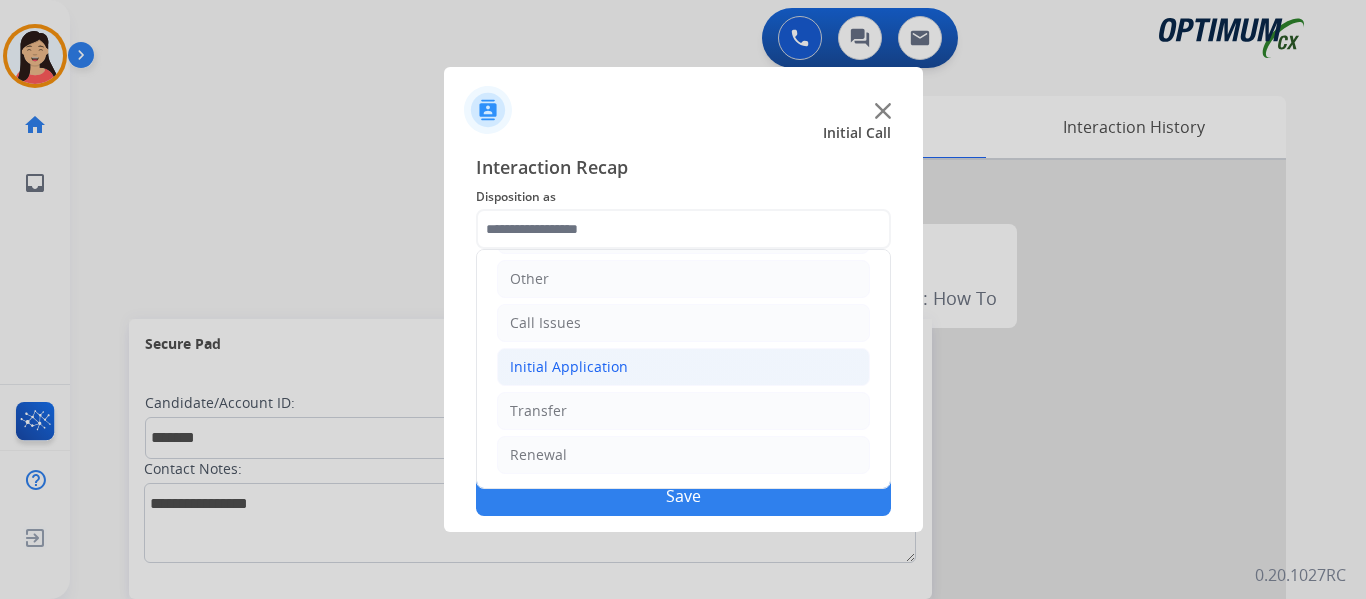 click on "Initial Application" 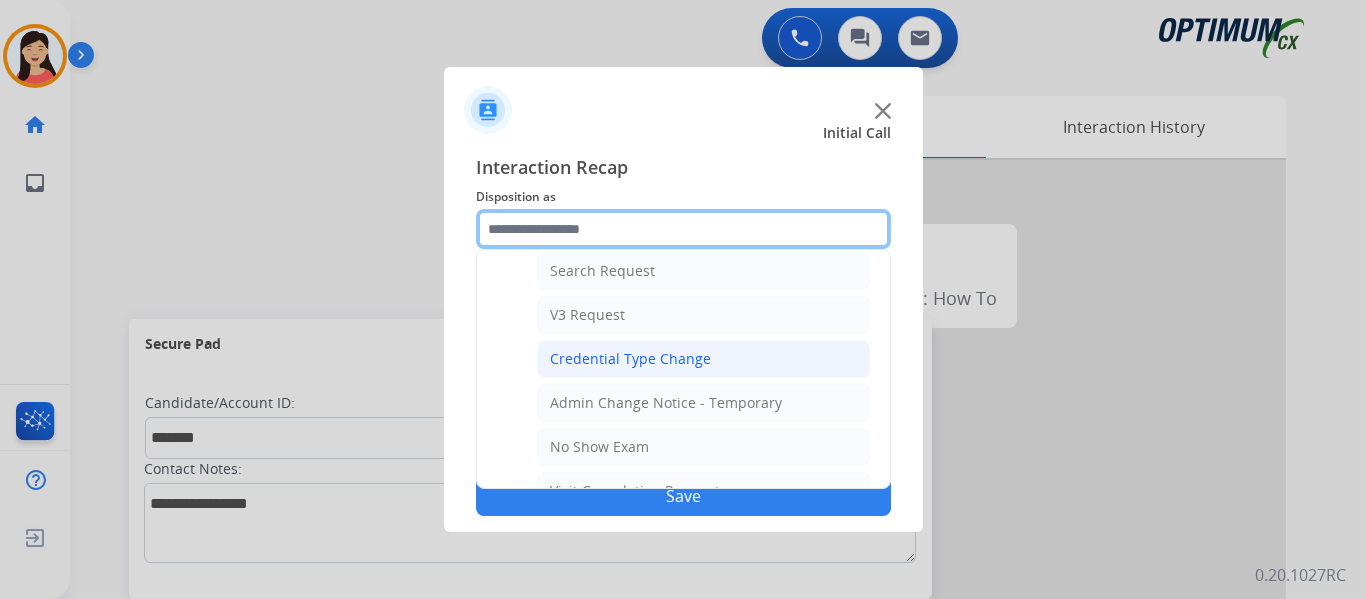 scroll, scrollTop: 836, scrollLeft: 0, axis: vertical 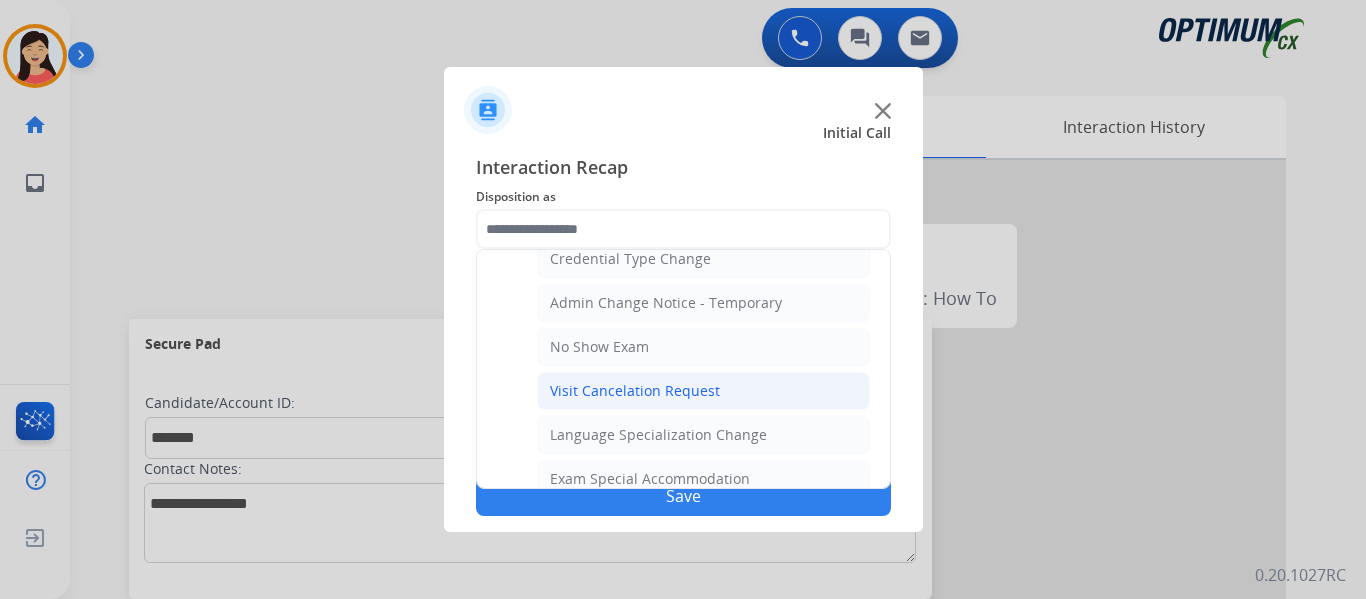 click on "Visit Cancelation Request" 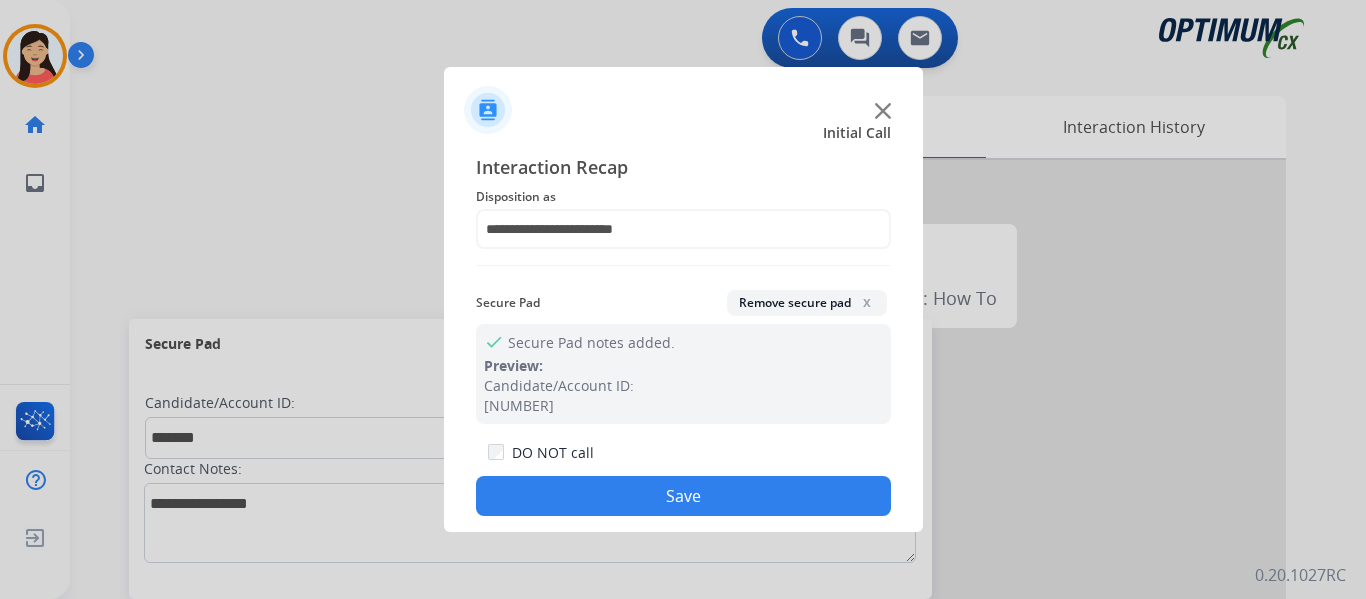 click on "Save" 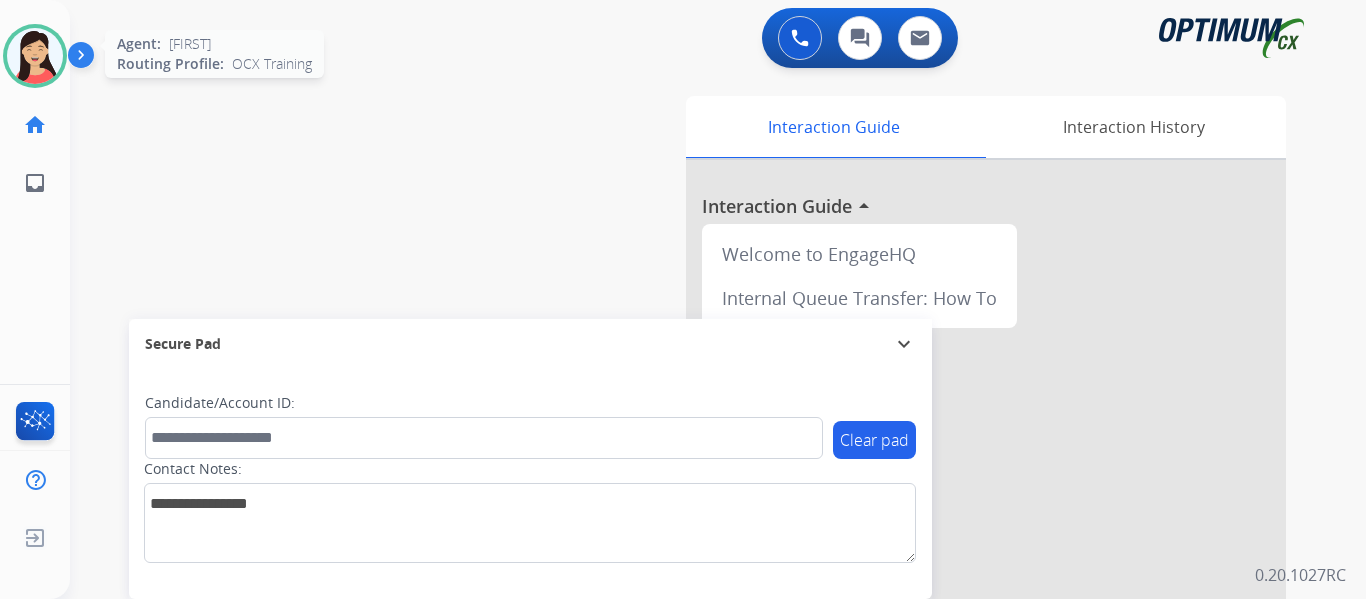click at bounding box center (35, 56) 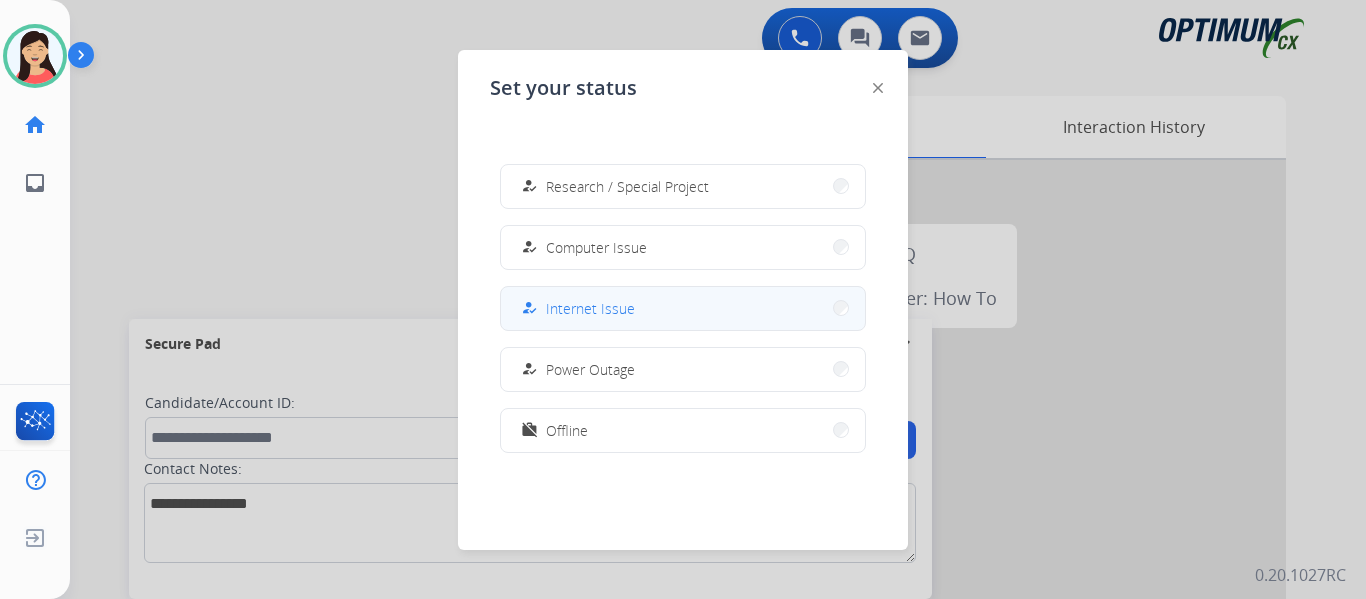 scroll, scrollTop: 499, scrollLeft: 0, axis: vertical 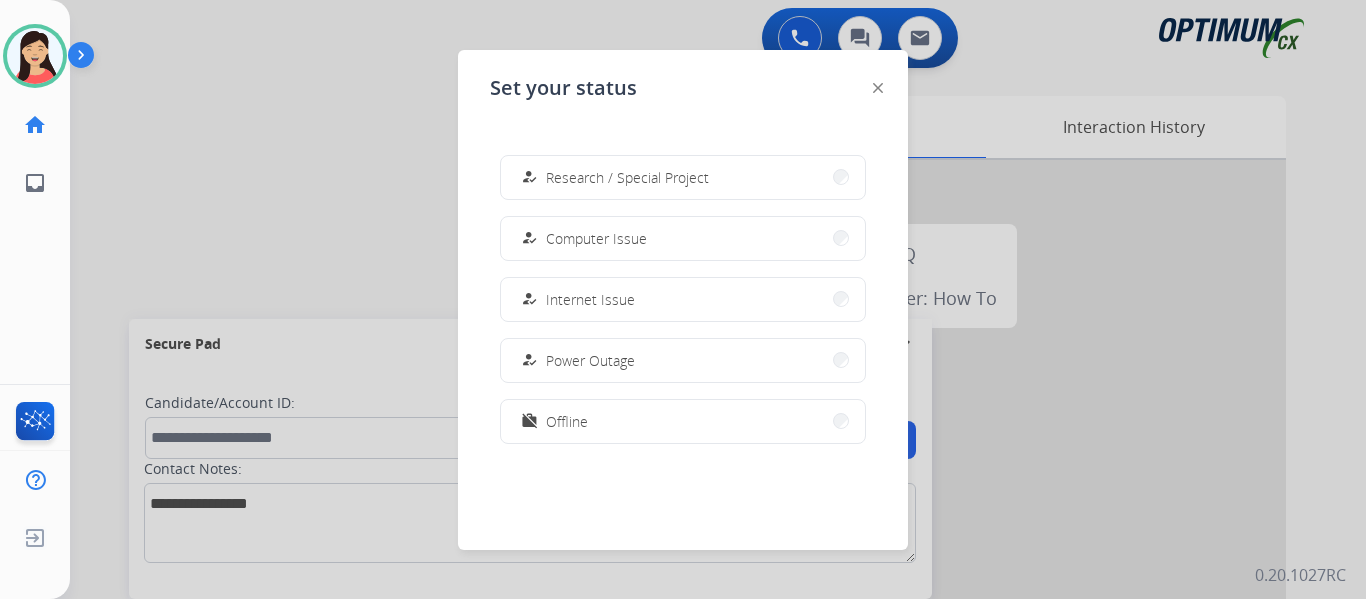 drag, startPoint x: 603, startPoint y: 418, endPoint x: 647, endPoint y: 424, distance: 44.407207 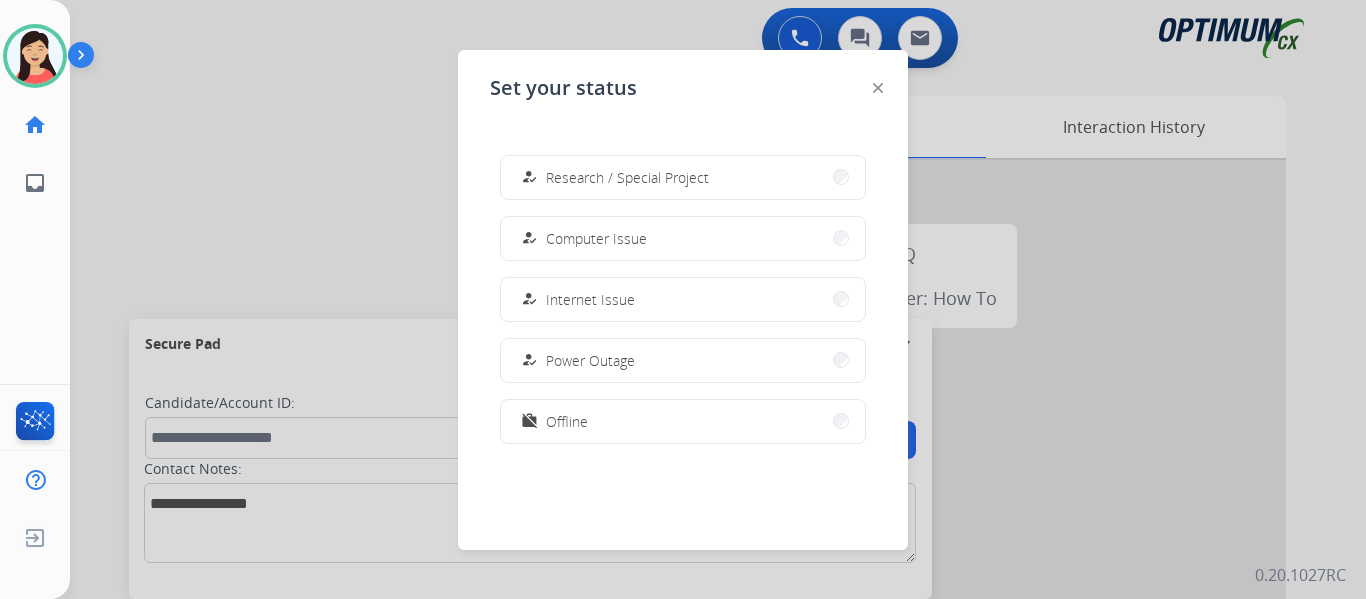 click on "work_off Offline" at bounding box center (683, 421) 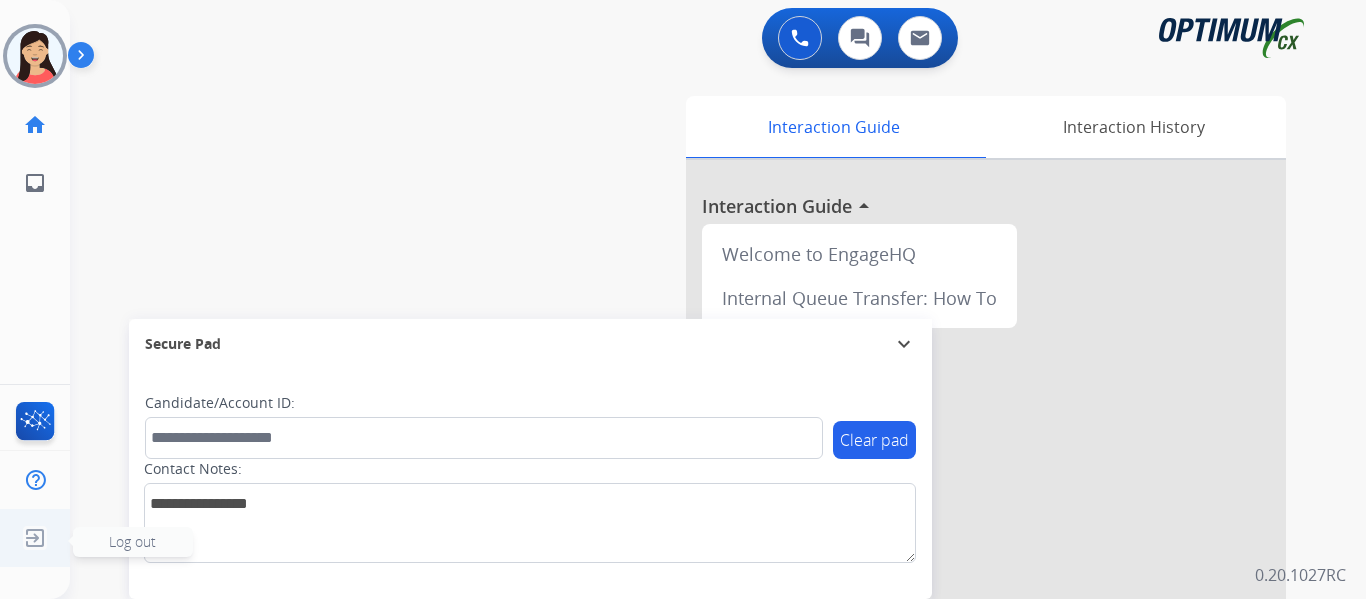 click 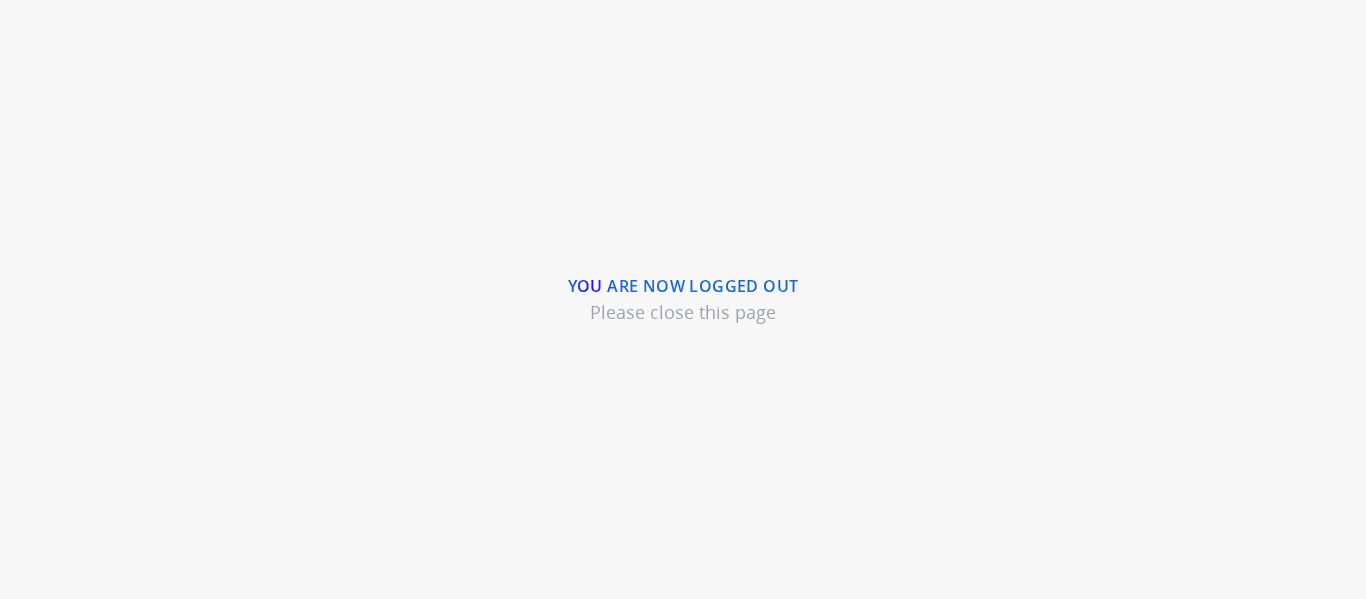 scroll, scrollTop: 0, scrollLeft: 0, axis: both 